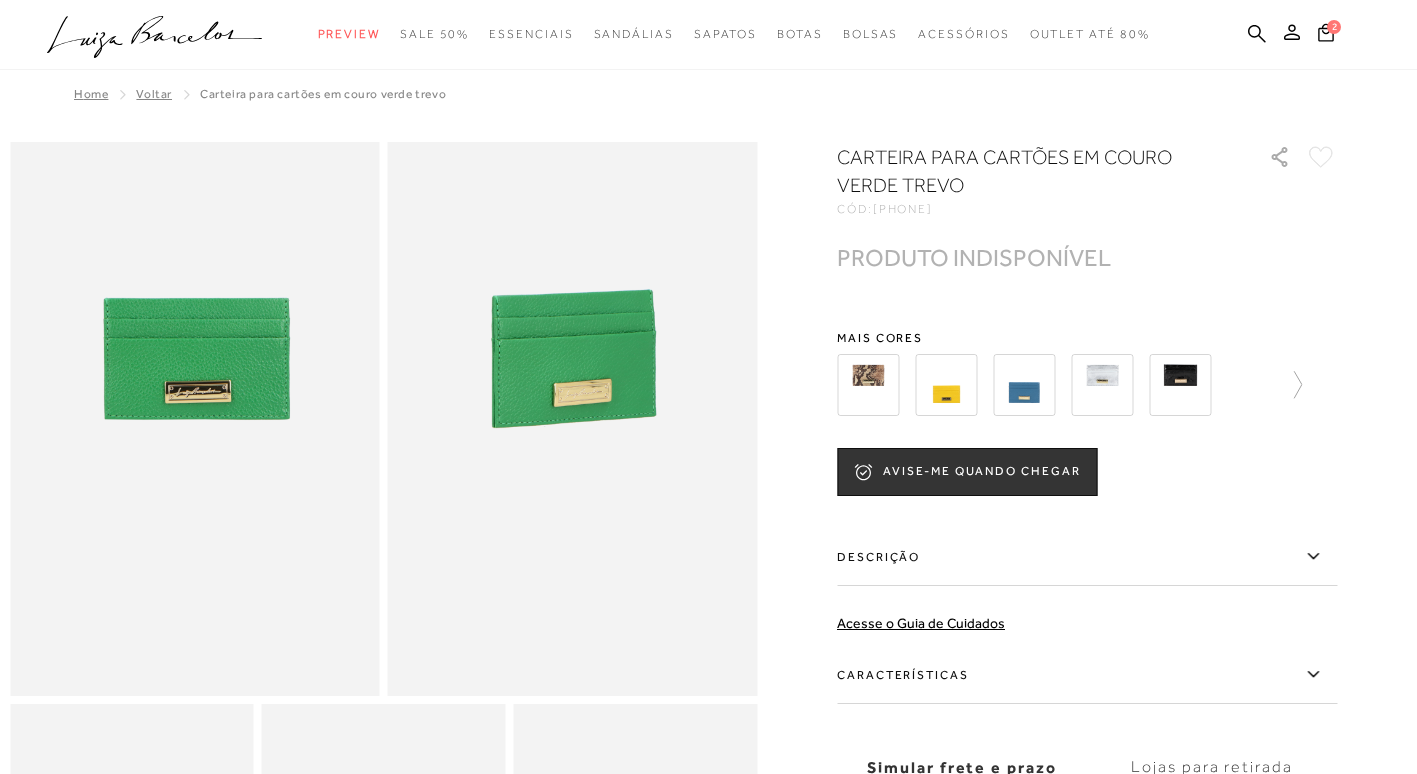 scroll, scrollTop: 0, scrollLeft: 0, axis: both 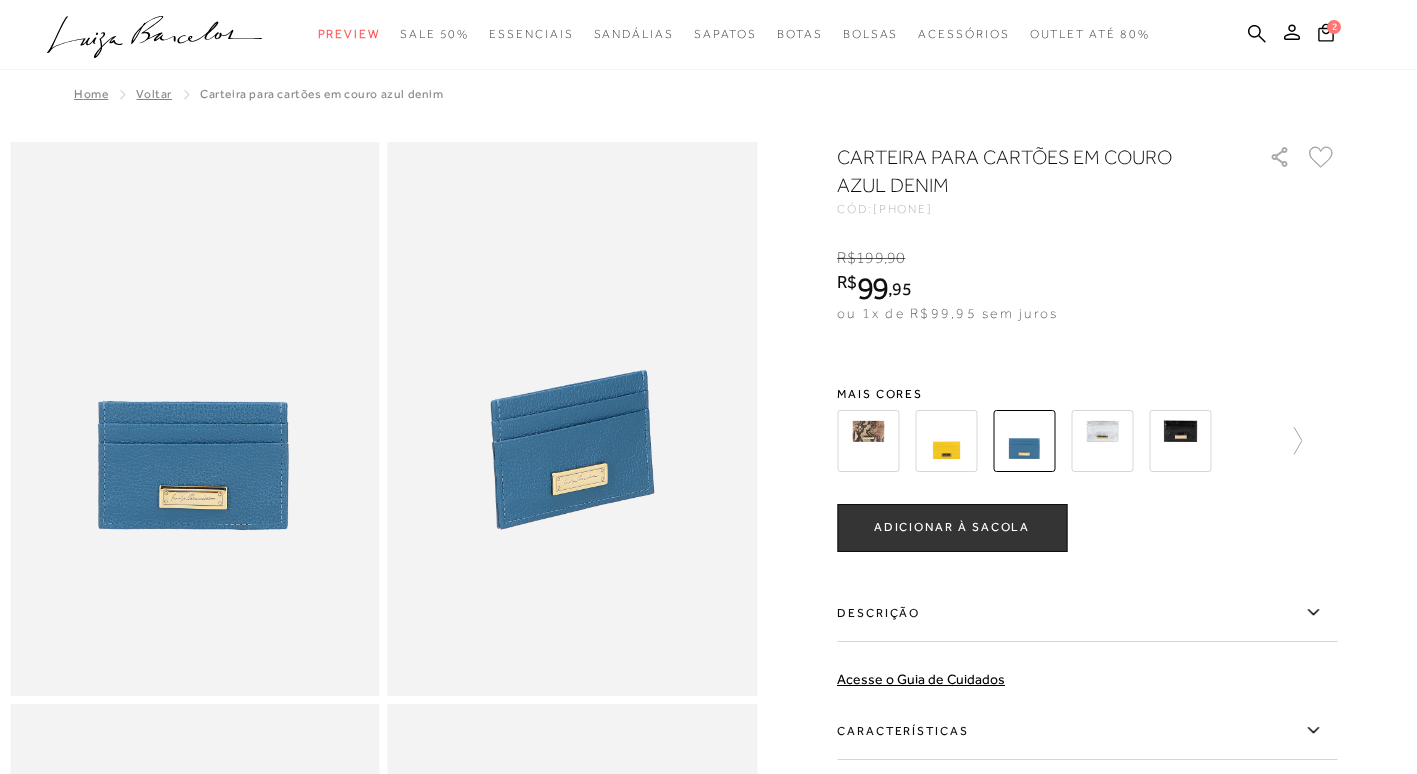 click at bounding box center [1102, 441] 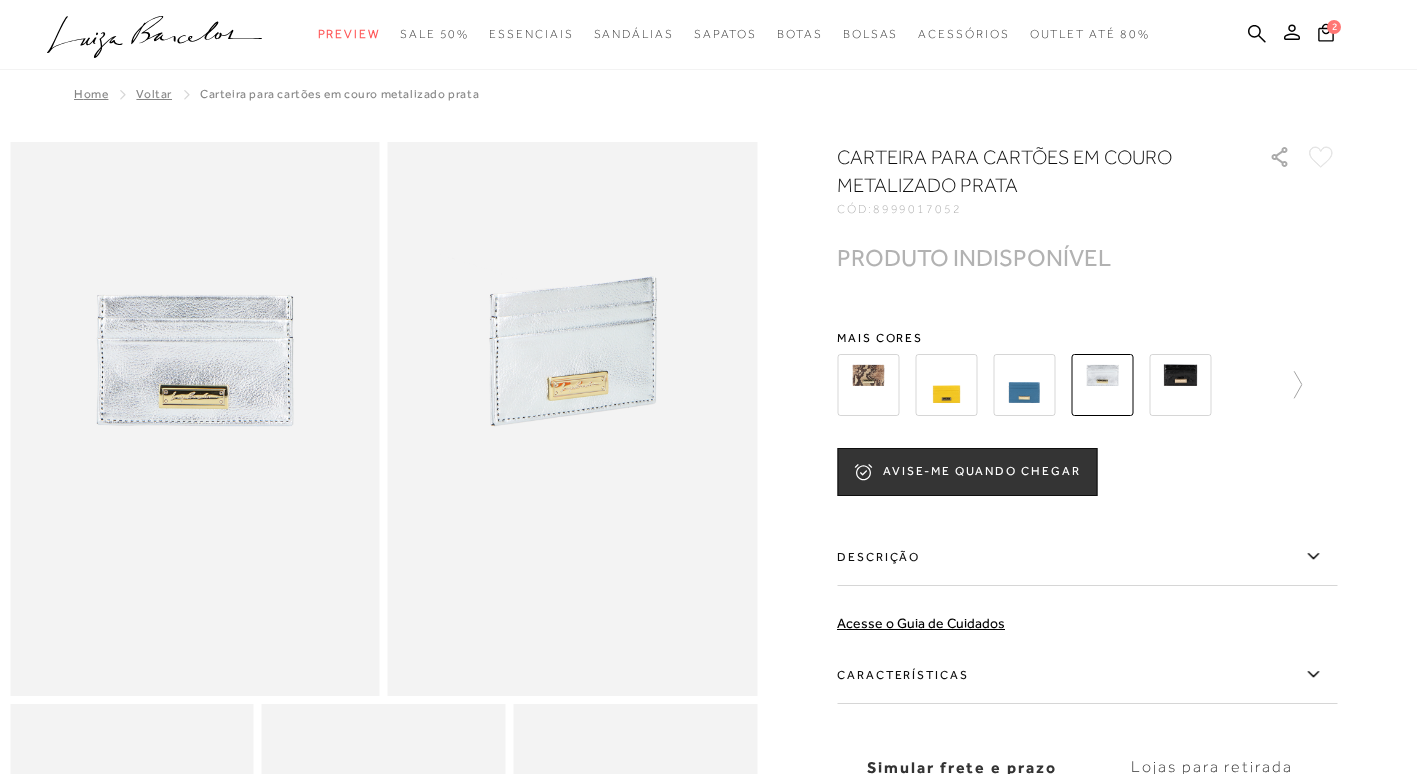 click at bounding box center (1180, 385) 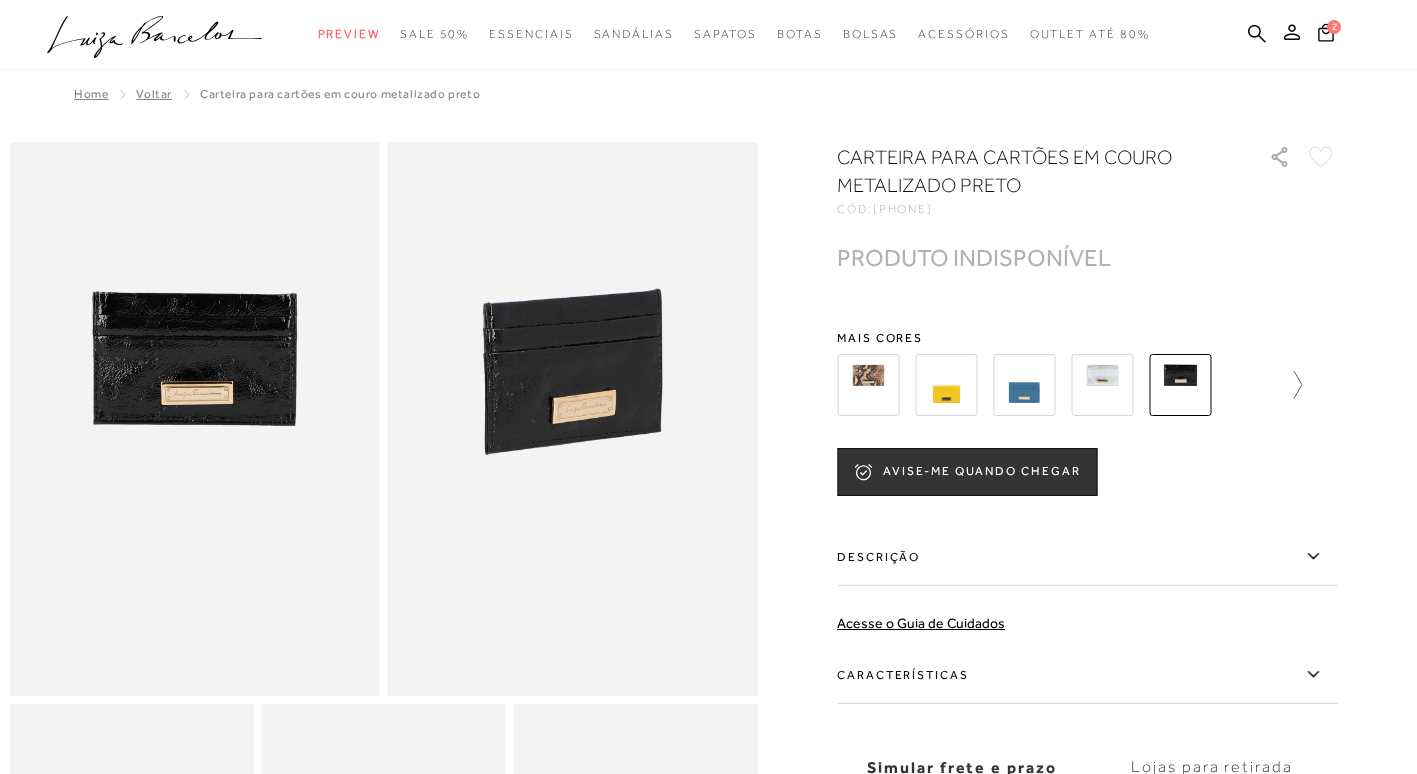 click 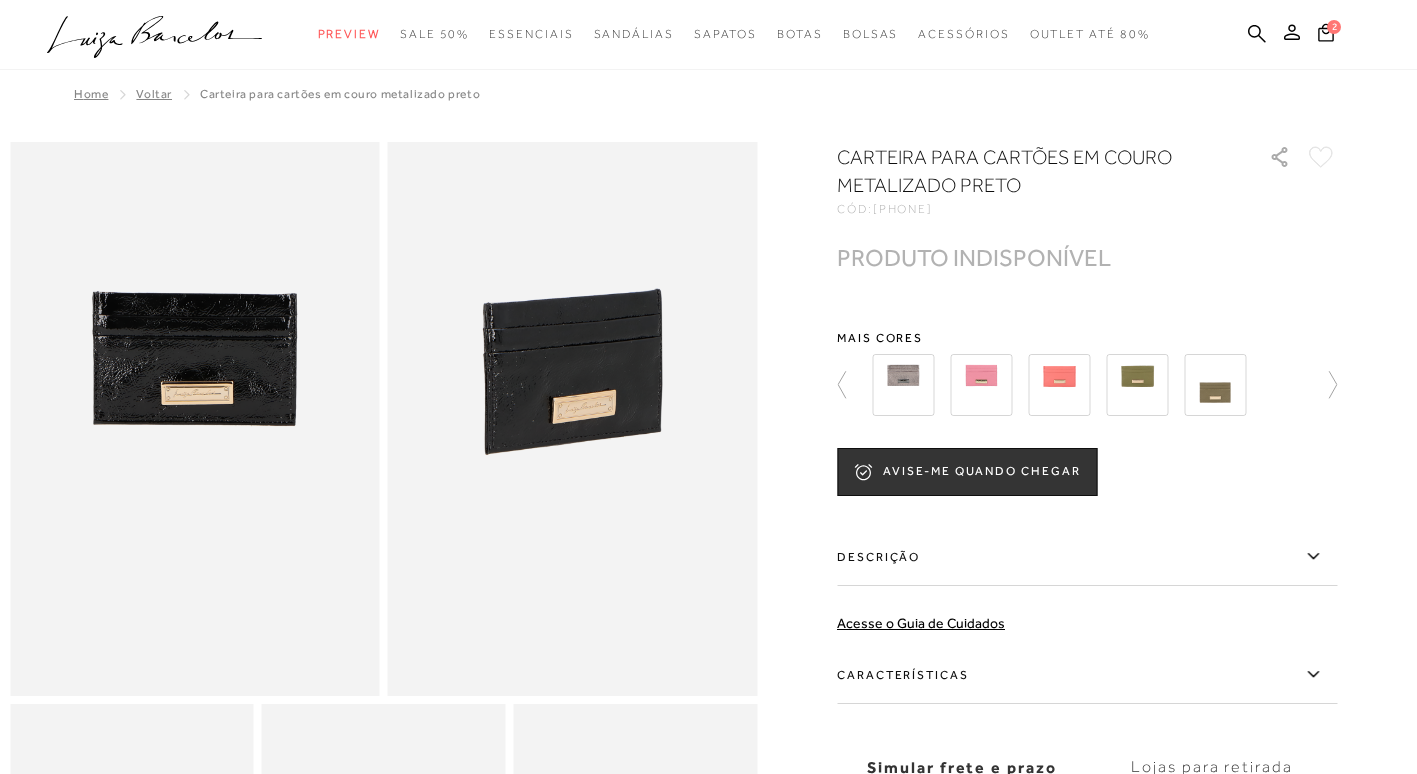click at bounding box center (981, 385) 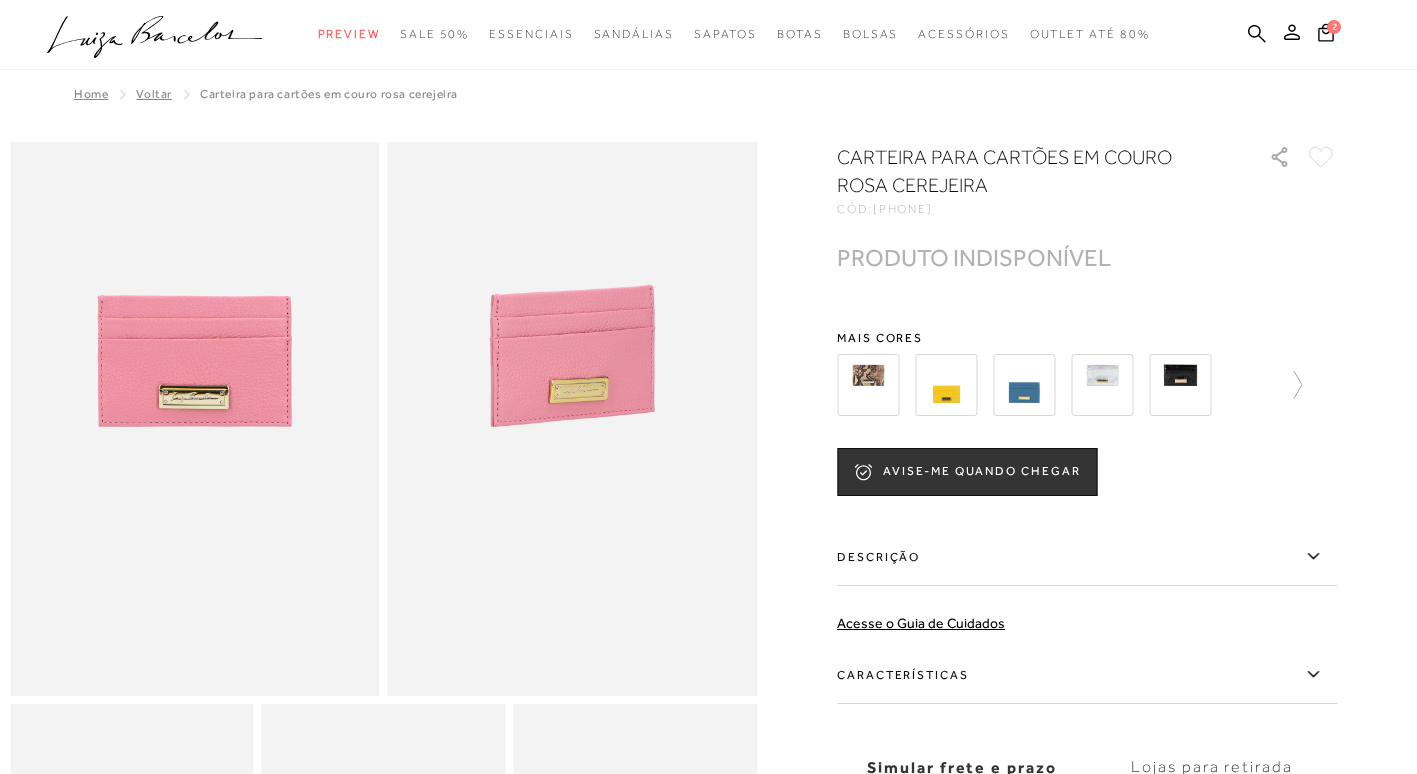 click at bounding box center (868, 385) 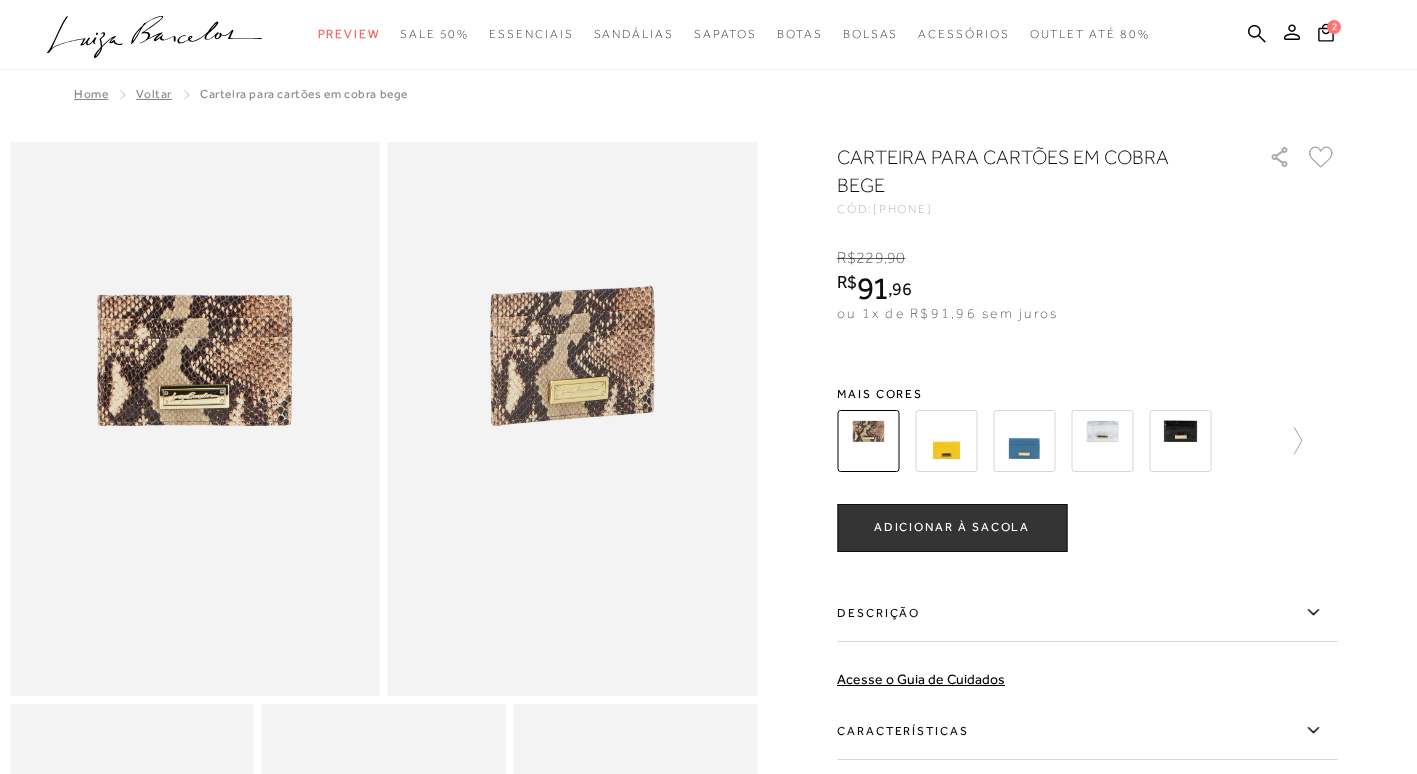 click at bounding box center [946, 441] 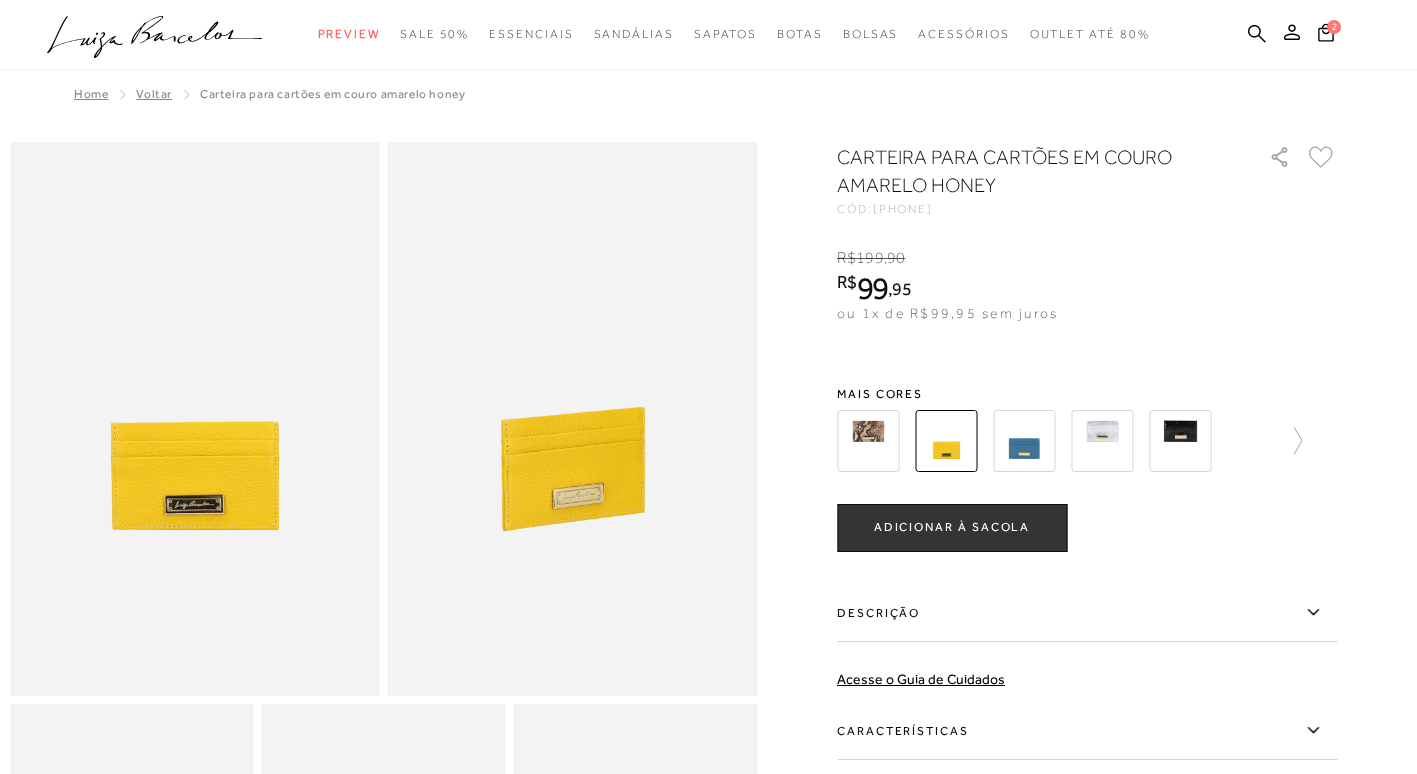 click at bounding box center (1024, 441) 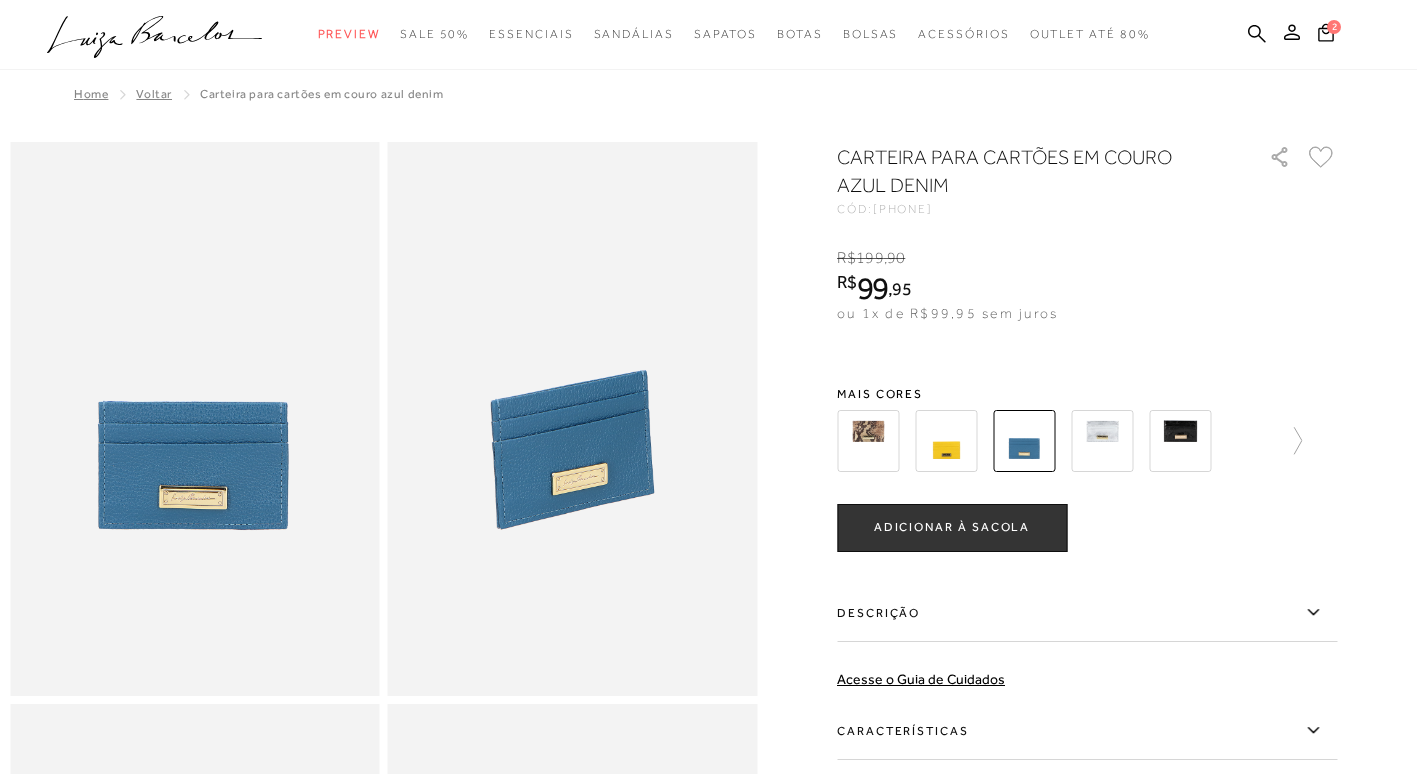 click at bounding box center [1102, 441] 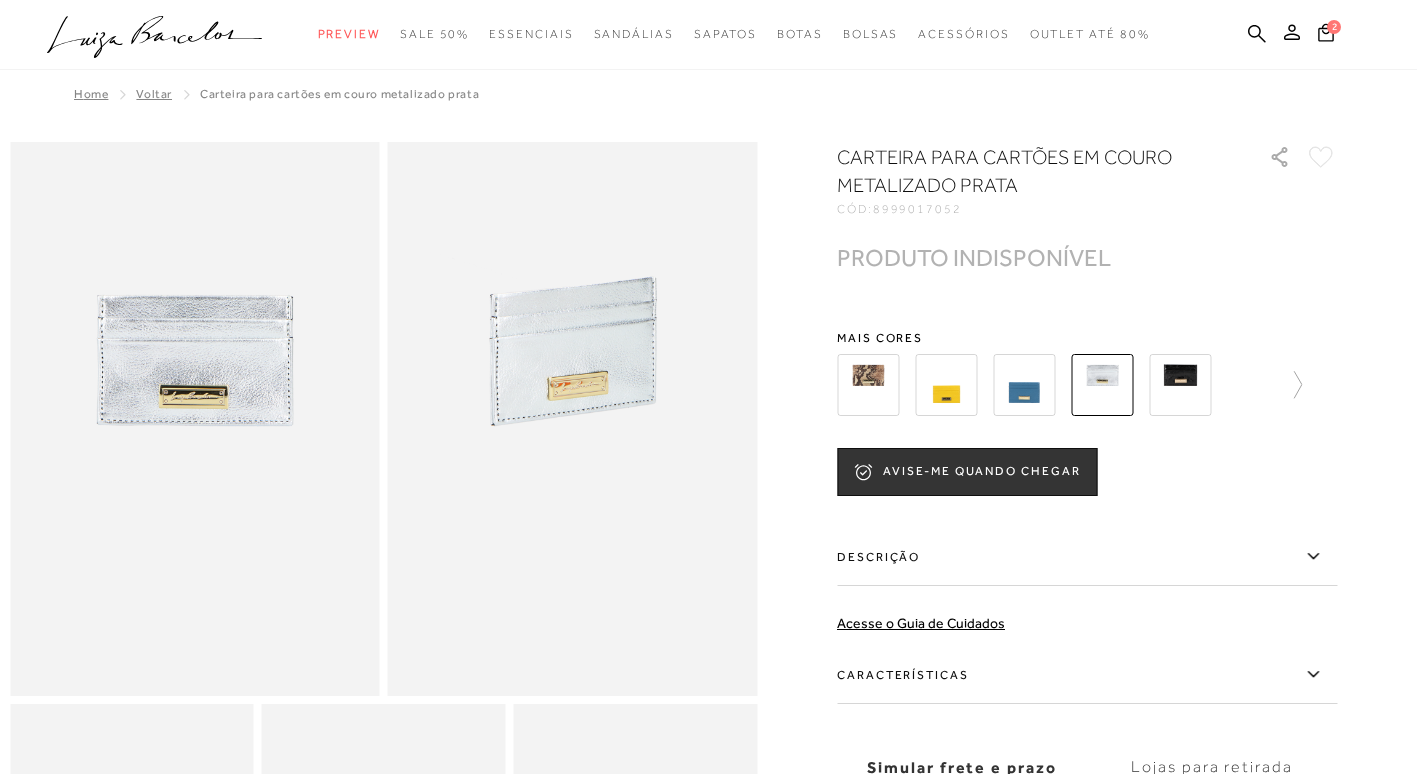 click at bounding box center (1180, 385) 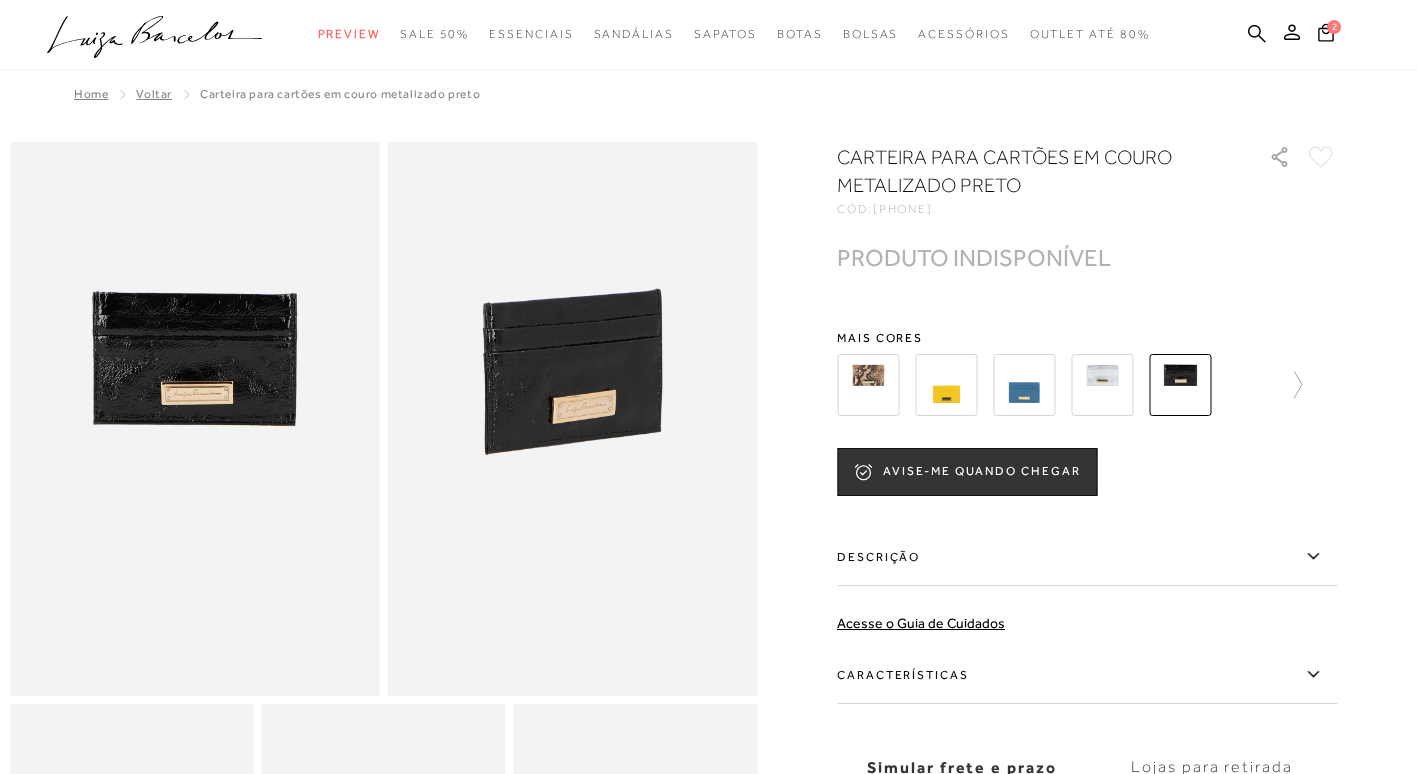 scroll, scrollTop: 0, scrollLeft: 0, axis: both 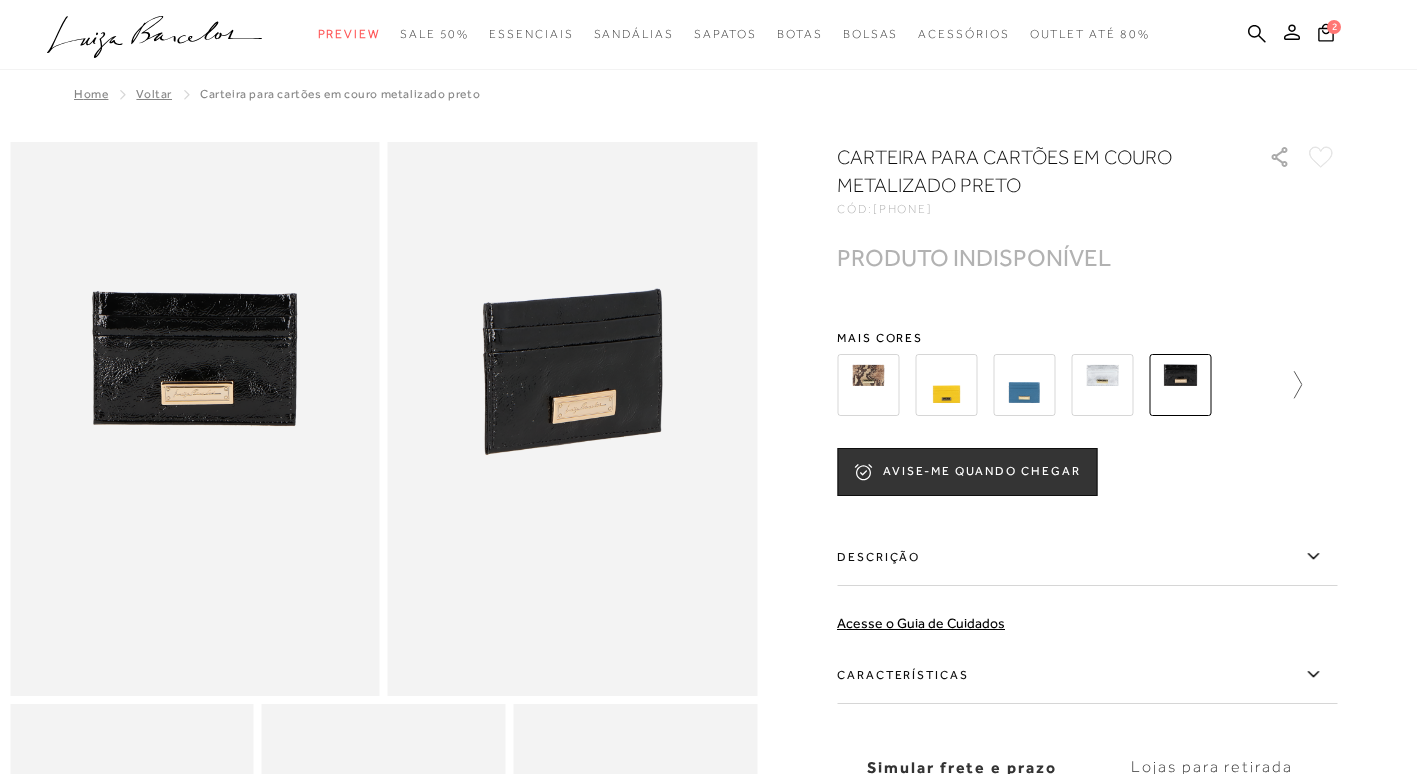 click 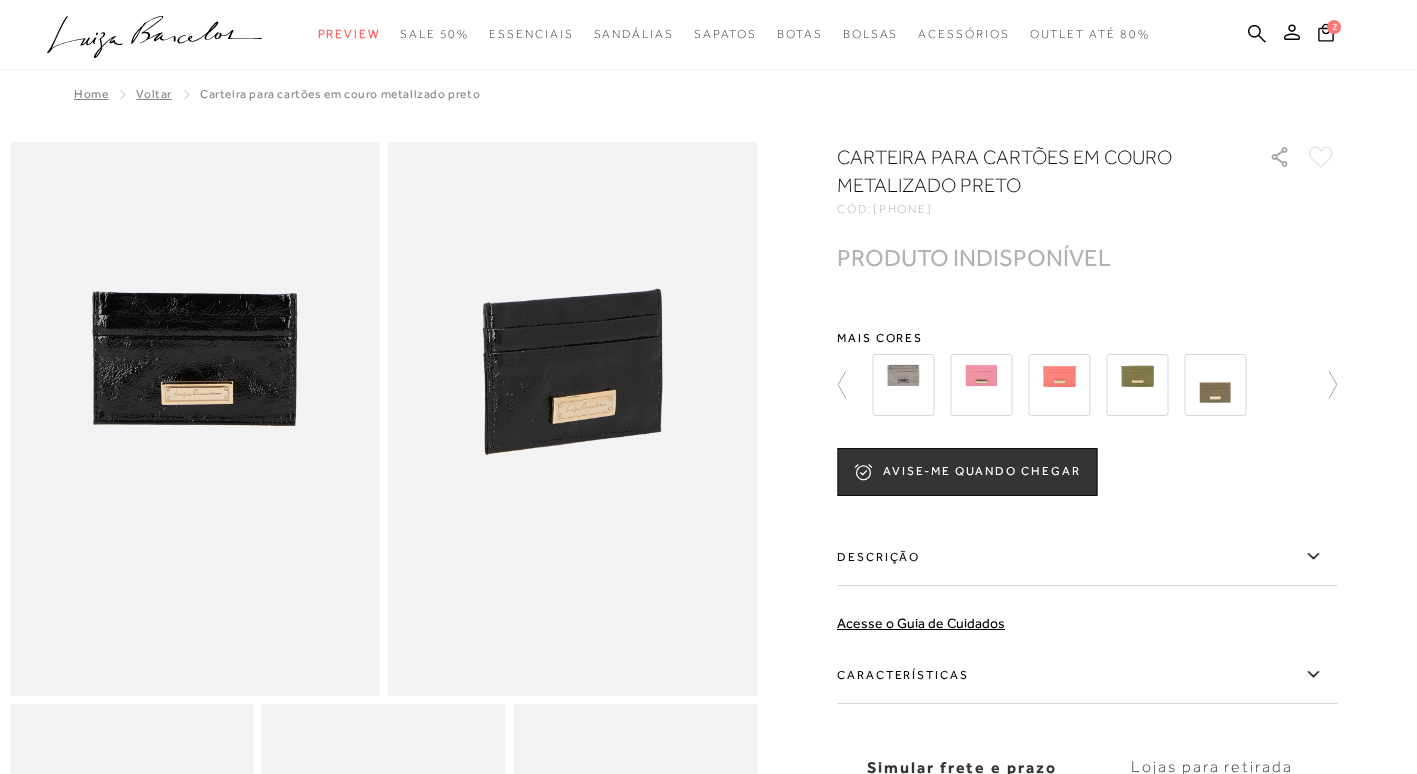click at bounding box center (1059, 385) 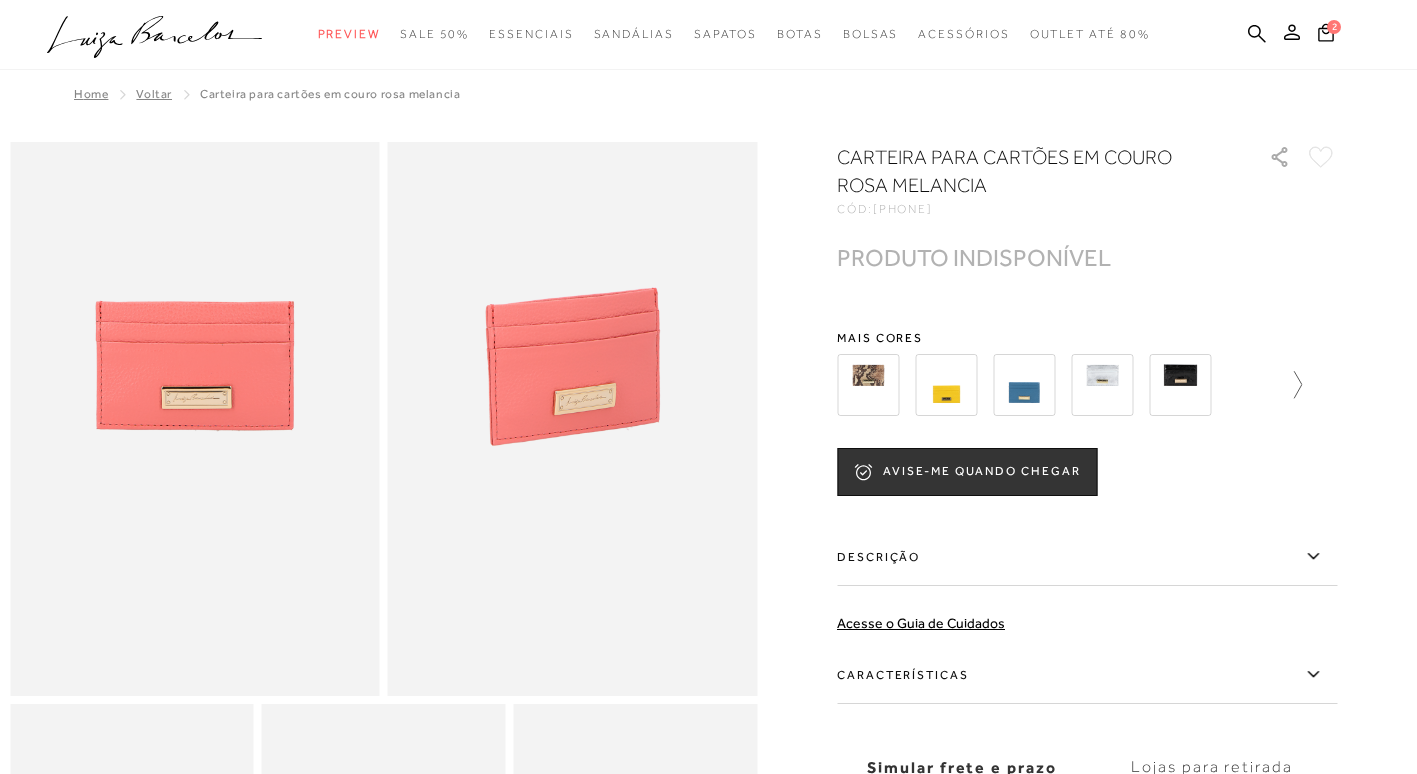 click 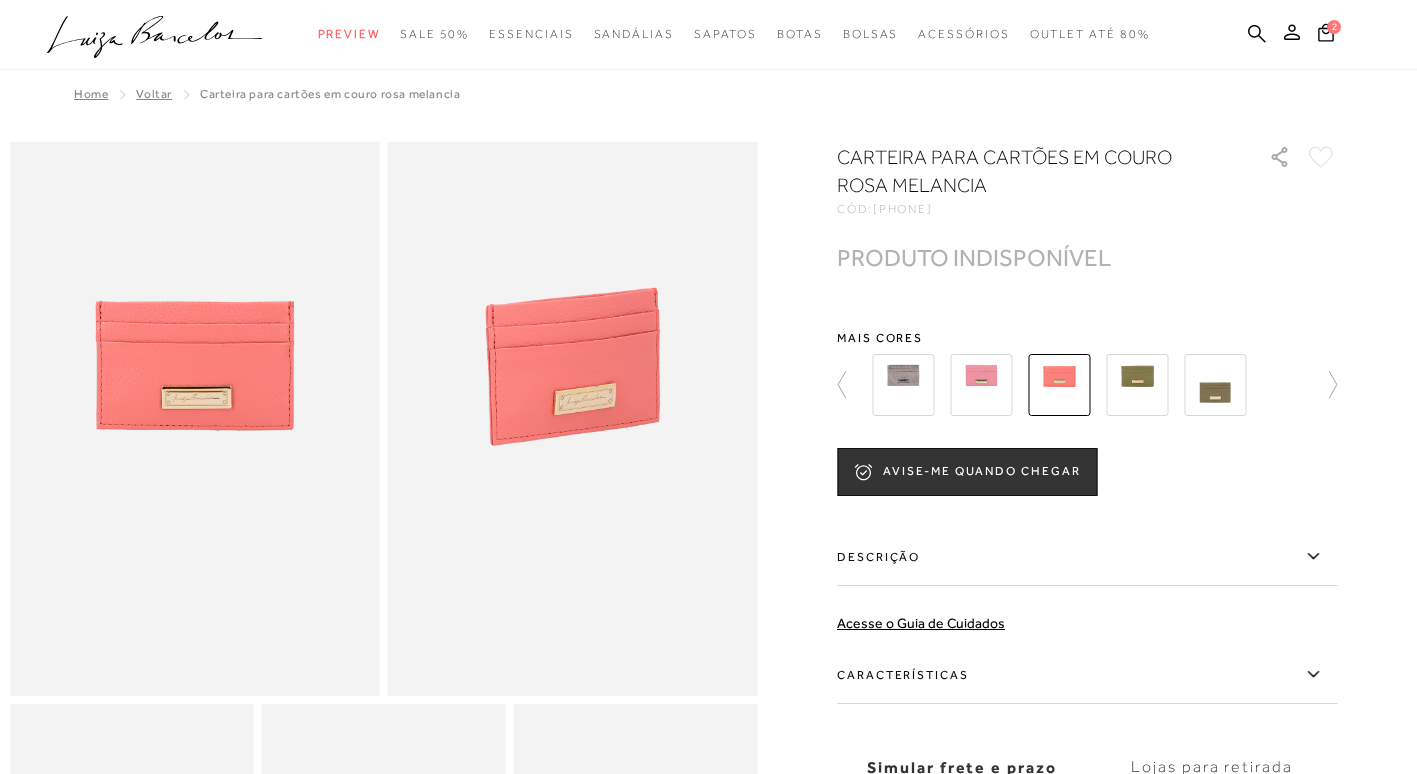 click at bounding box center (1215, 385) 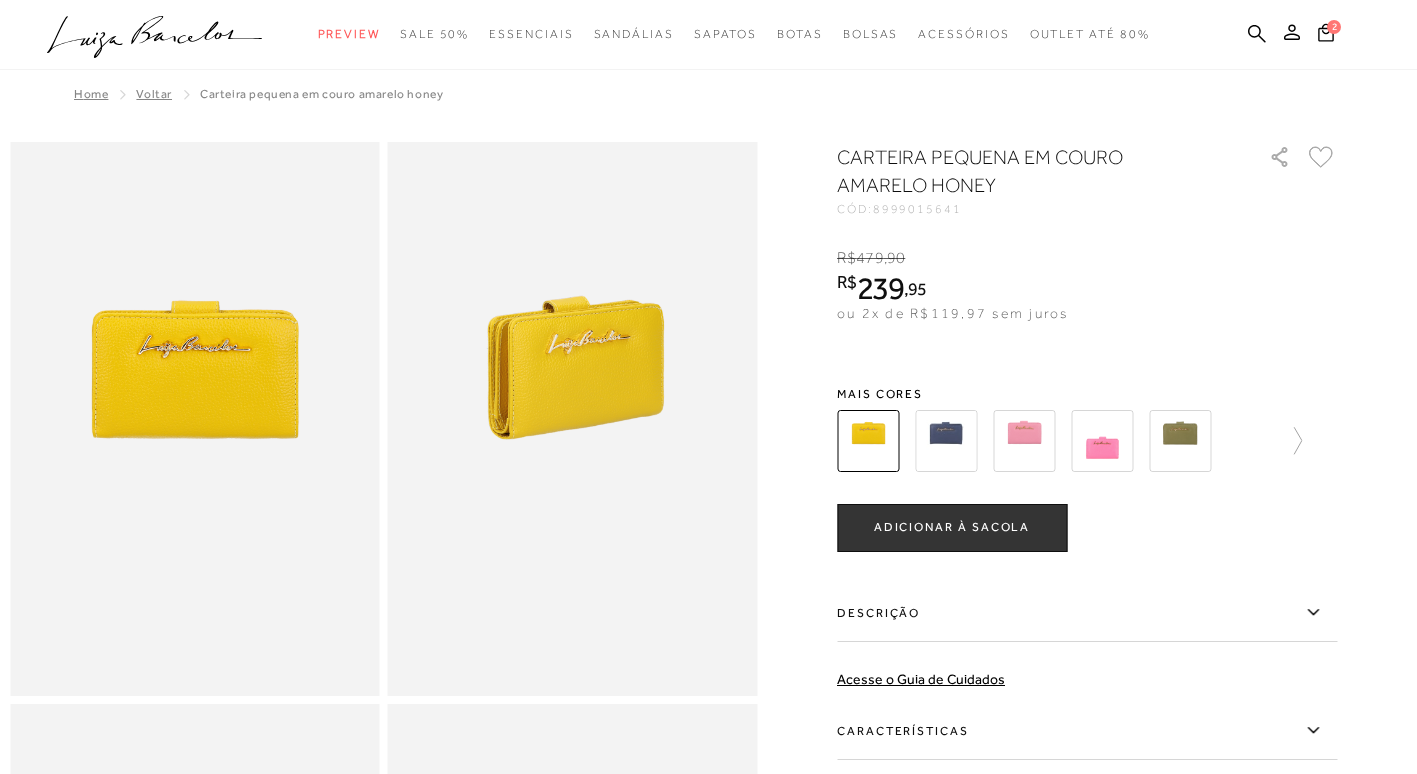 scroll, scrollTop: 0, scrollLeft: 0, axis: both 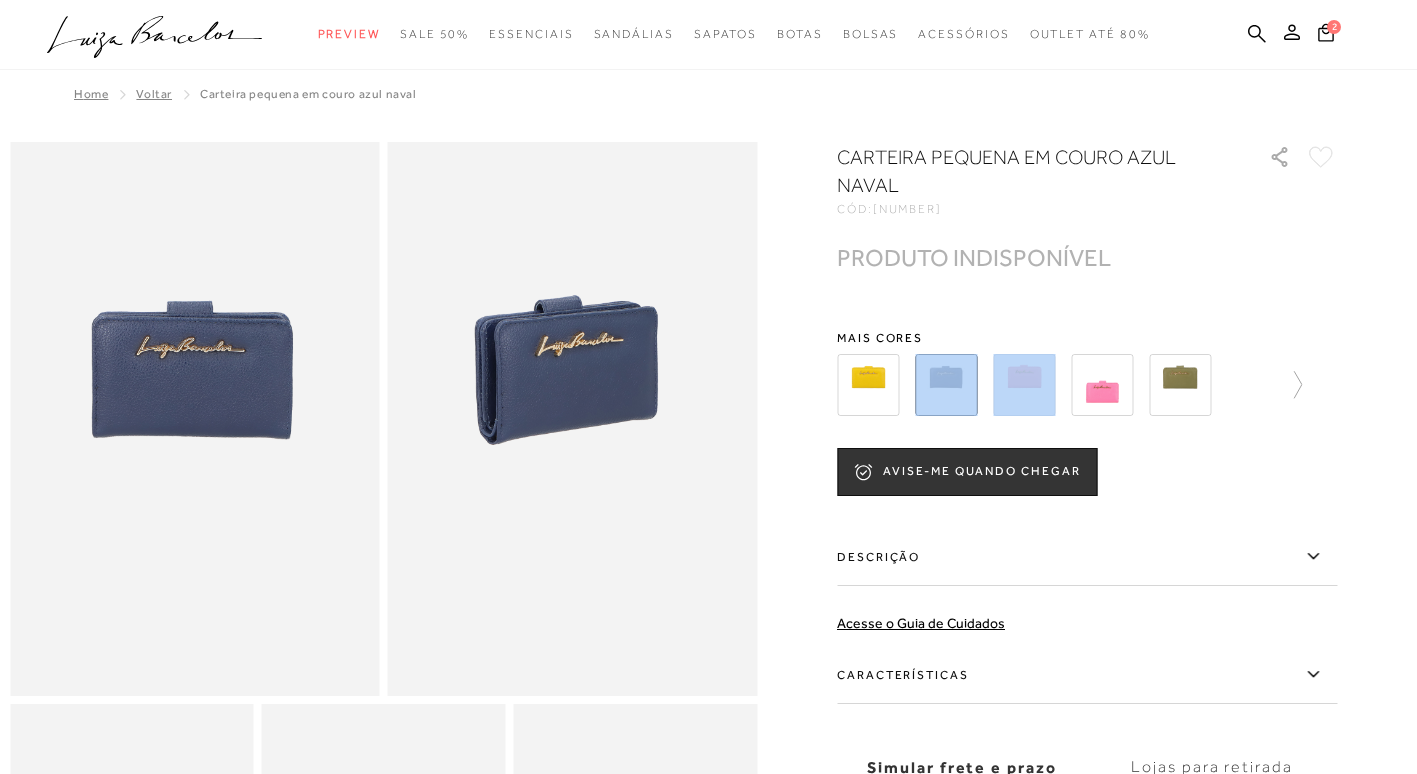 drag, startPoint x: 955, startPoint y: 425, endPoint x: 1041, endPoint y: 380, distance: 97.06184 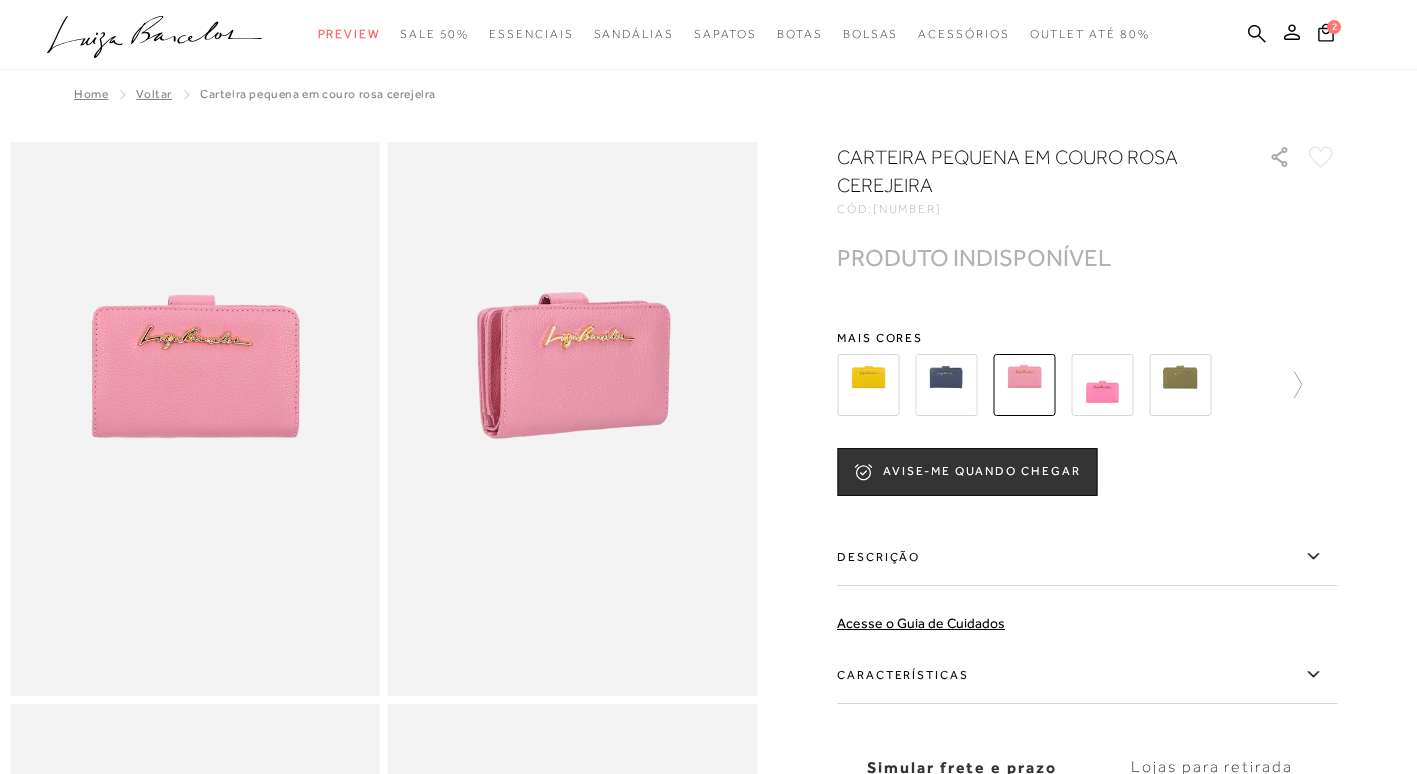 click at bounding box center (1102, 385) 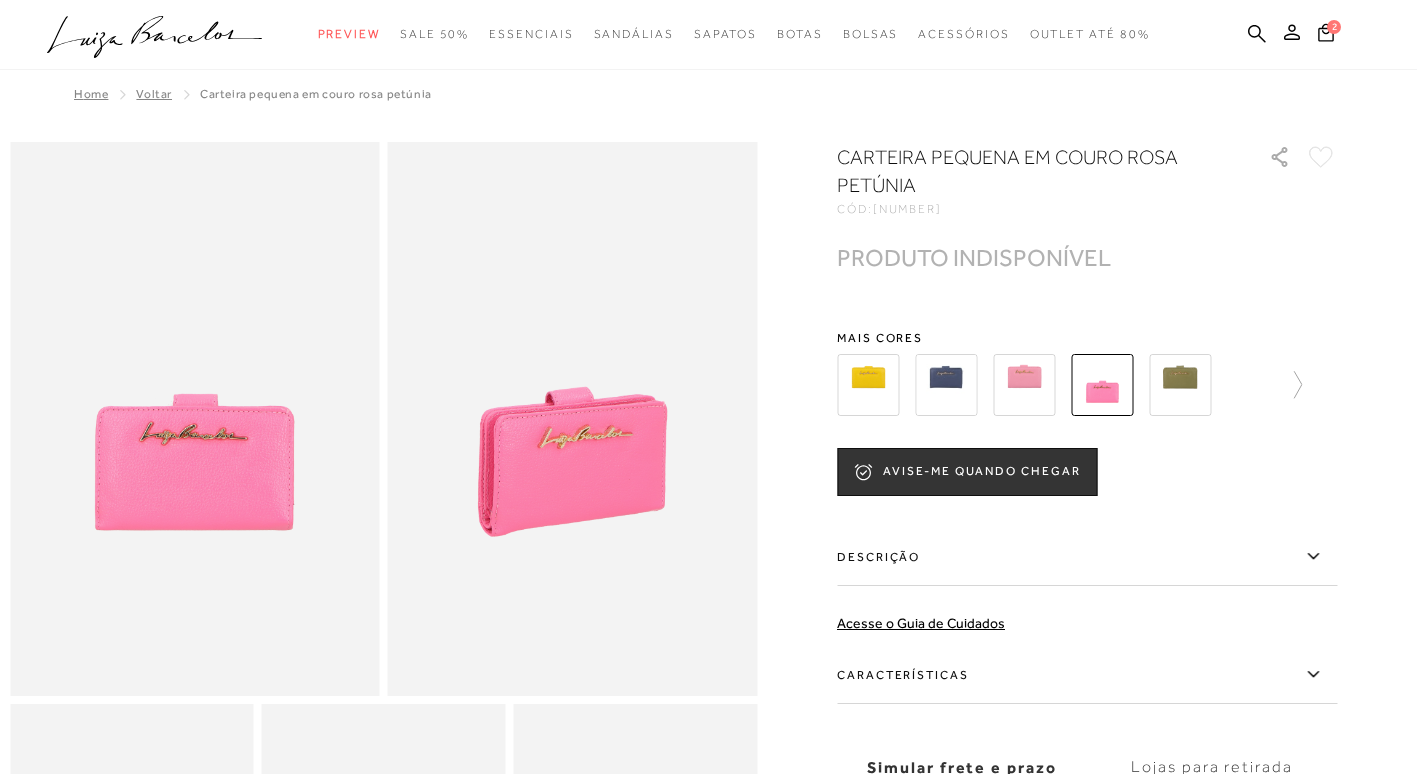 click at bounding box center (1180, 385) 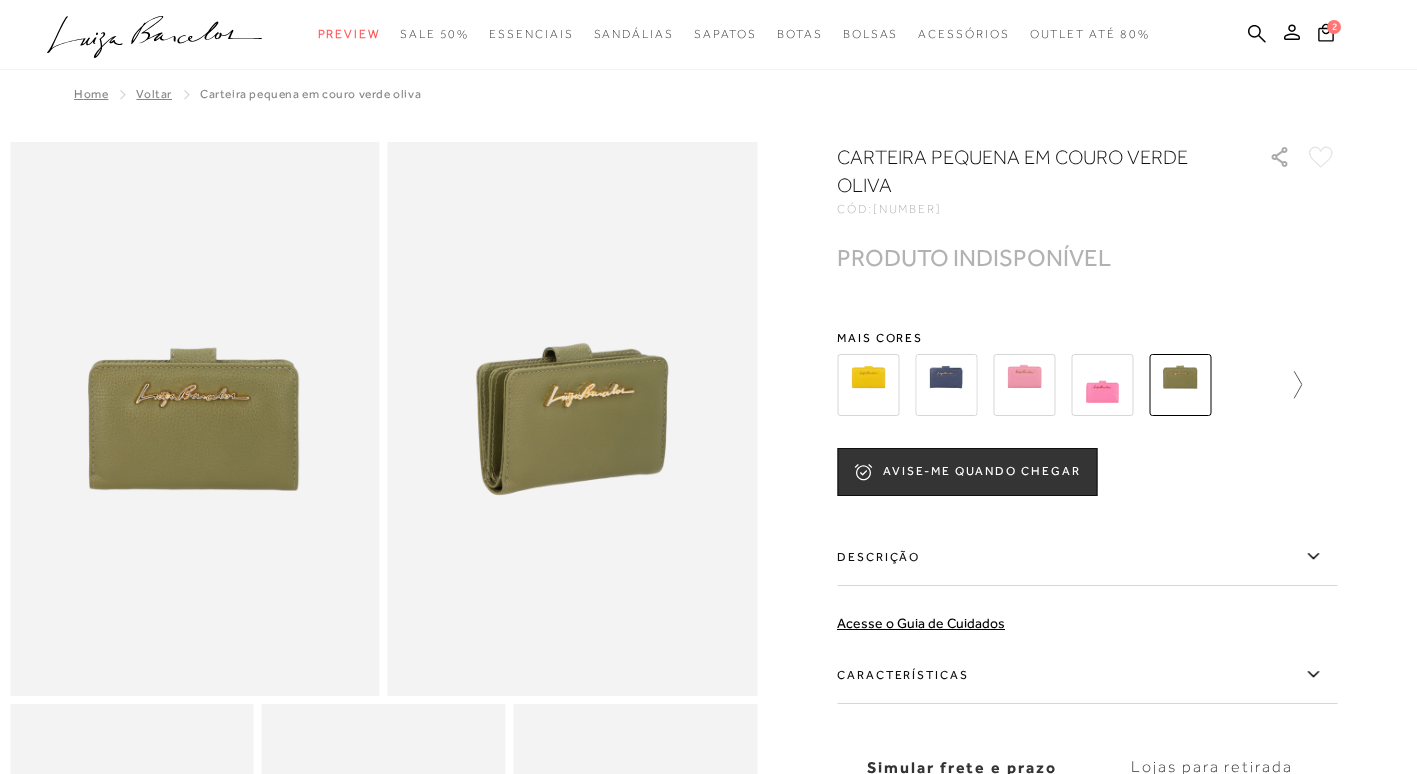 click at bounding box center [1288, 385] 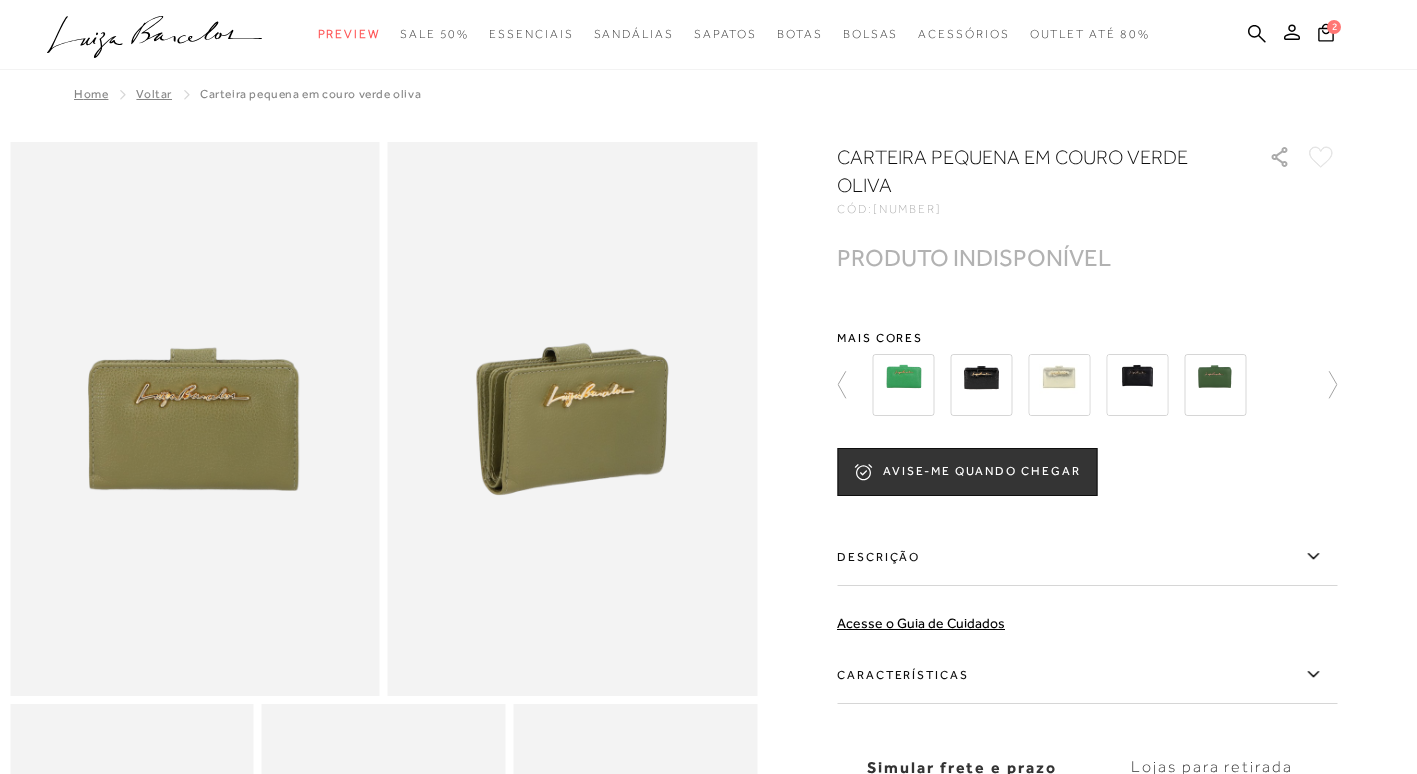 click at bounding box center (981, 385) 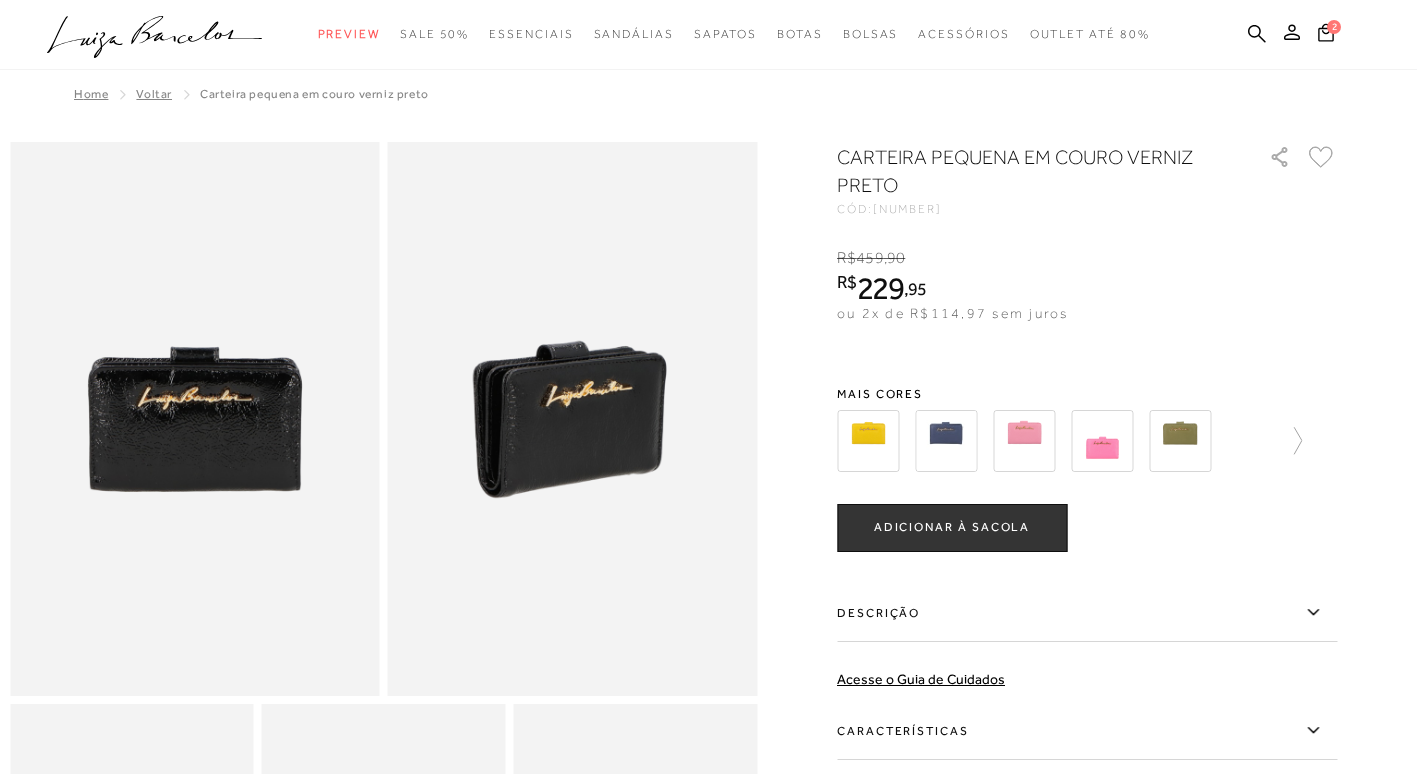 scroll, scrollTop: 0, scrollLeft: 0, axis: both 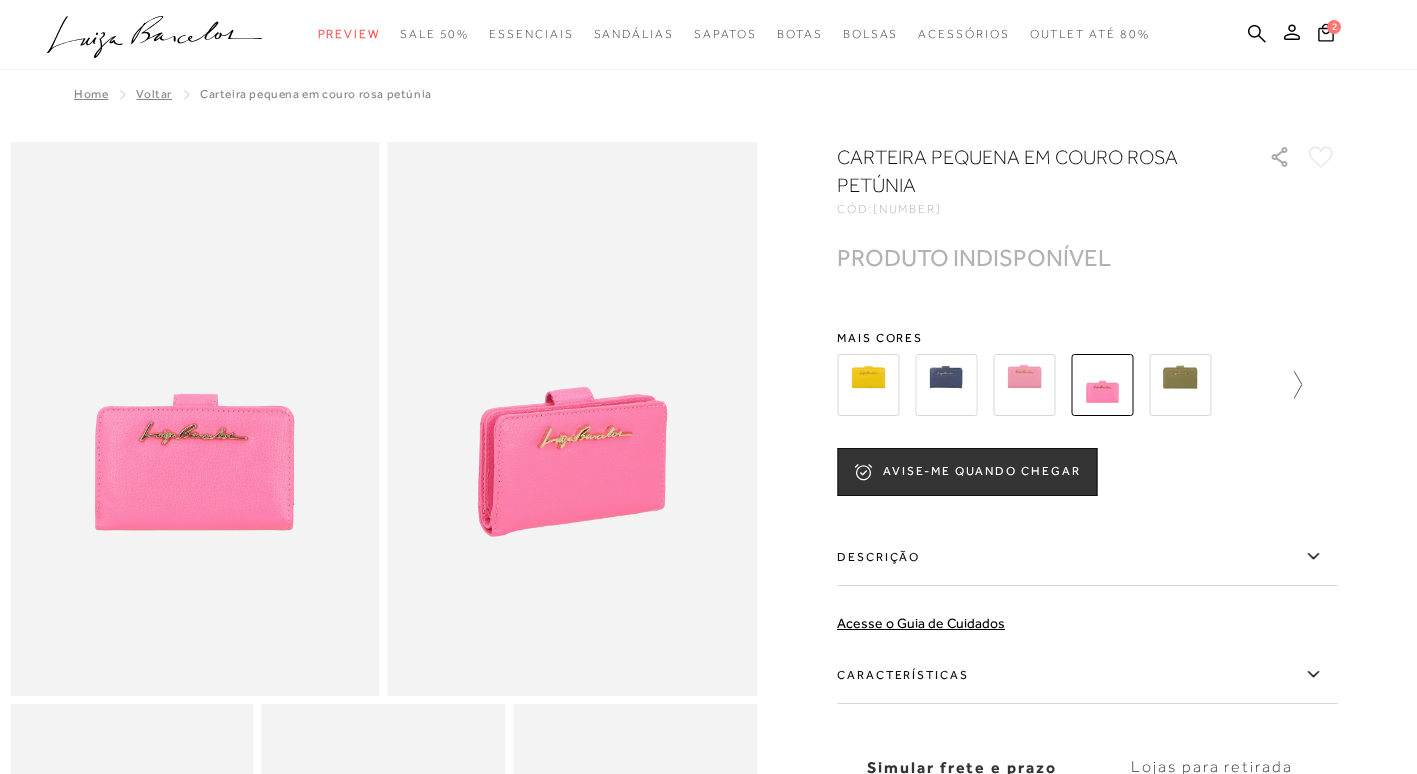 click 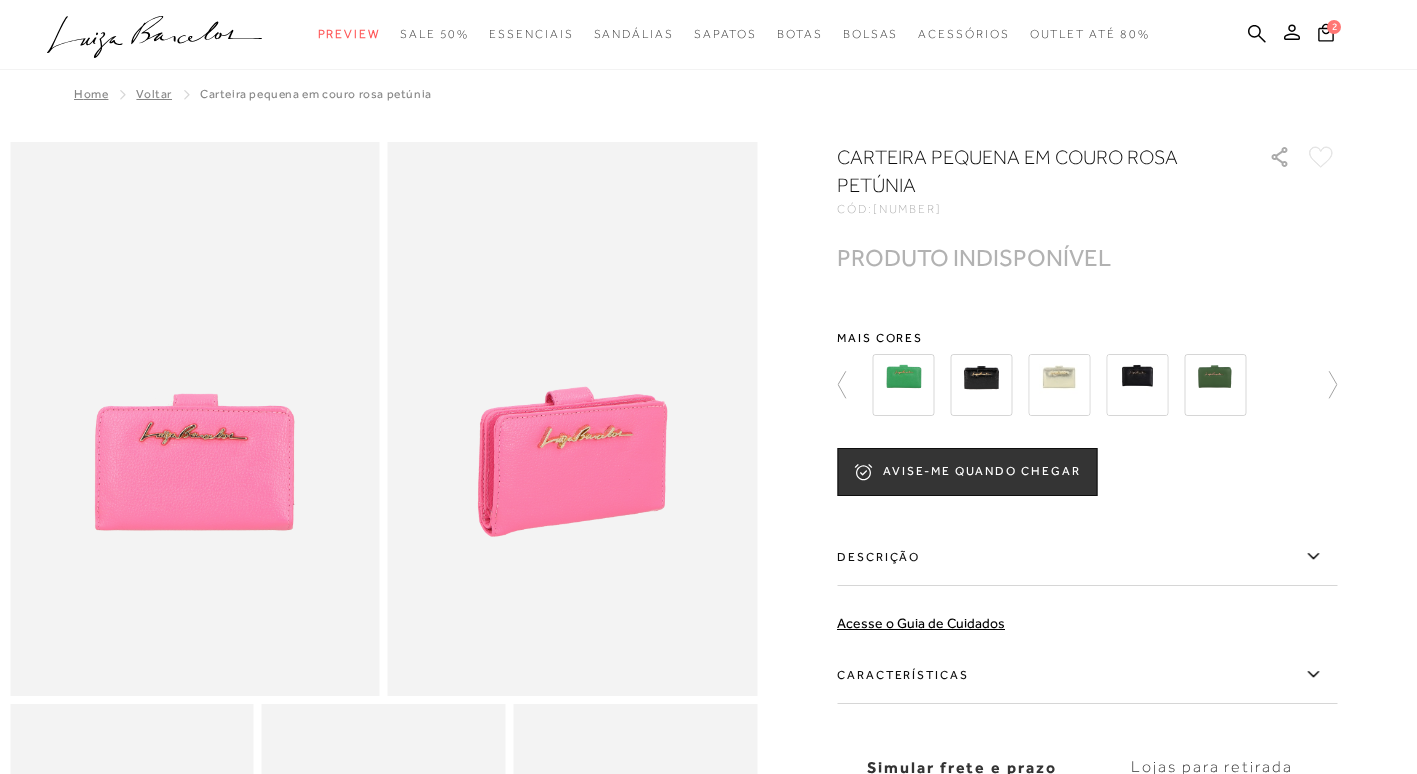 click at bounding box center (1059, 385) 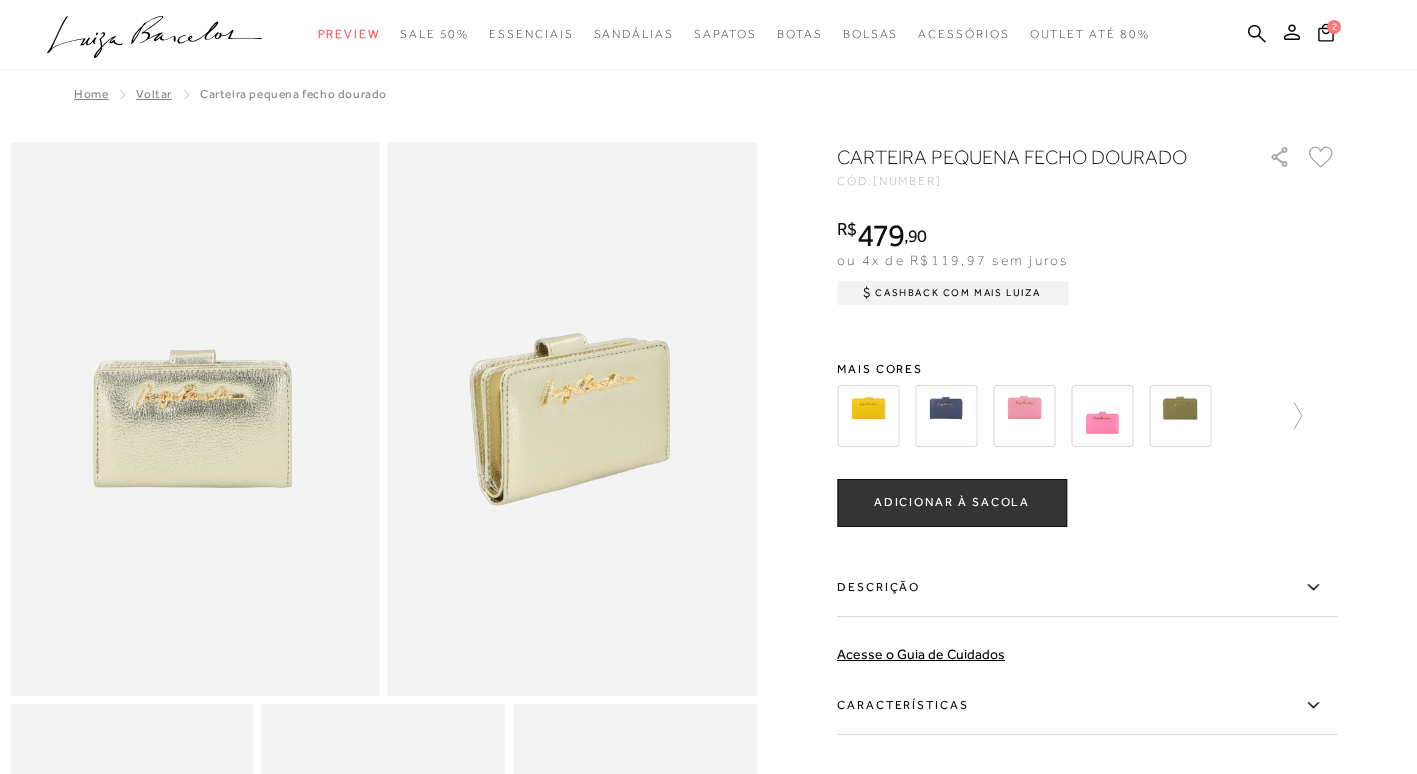 click at bounding box center (1024, 416) 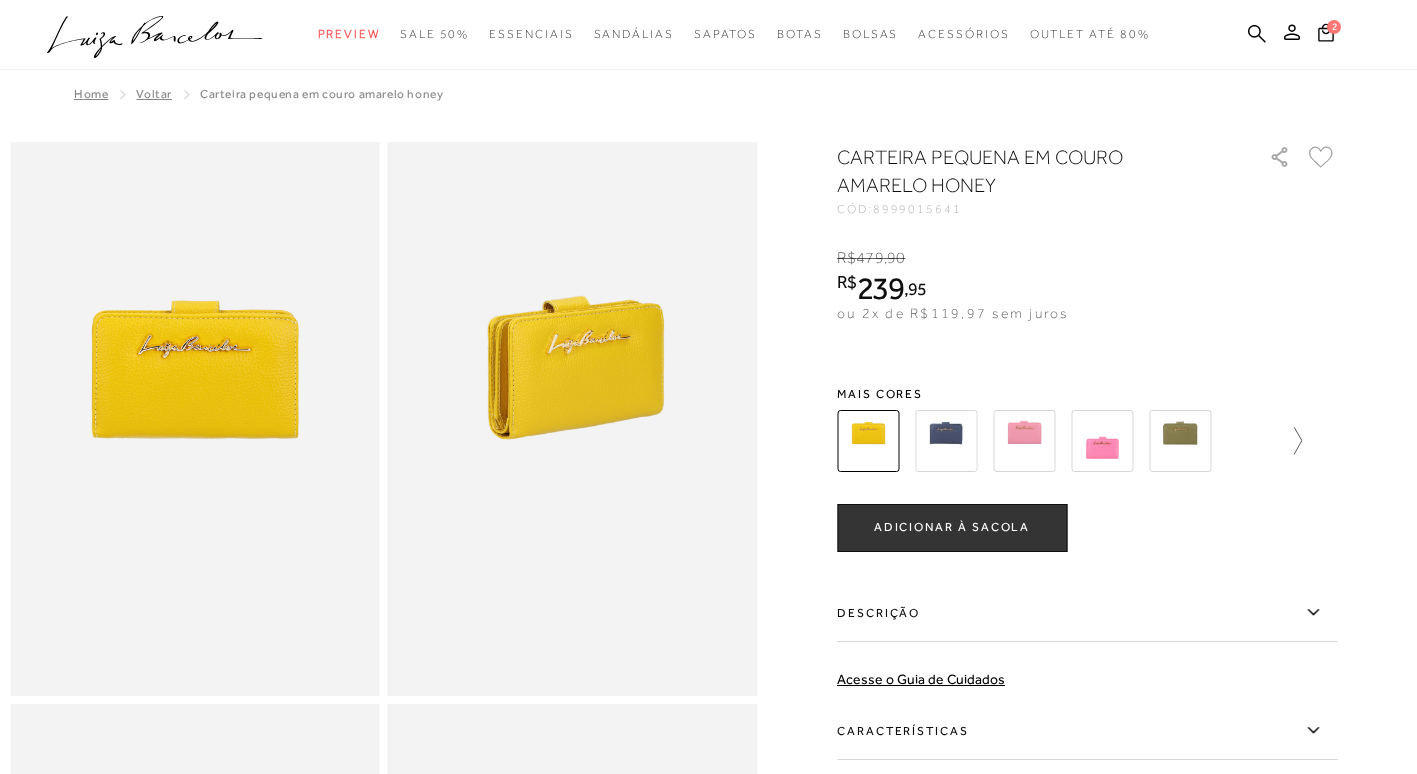scroll, scrollTop: 0, scrollLeft: 0, axis: both 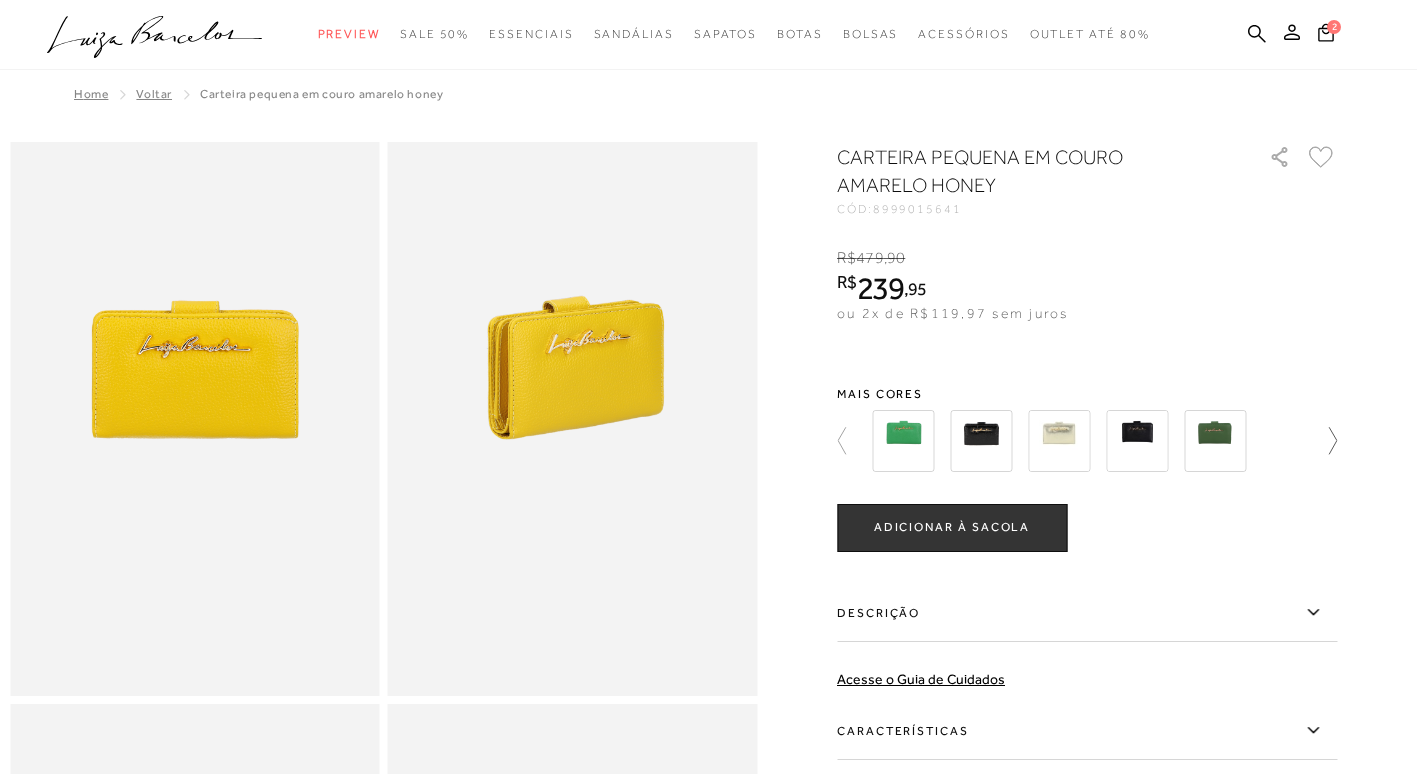 click 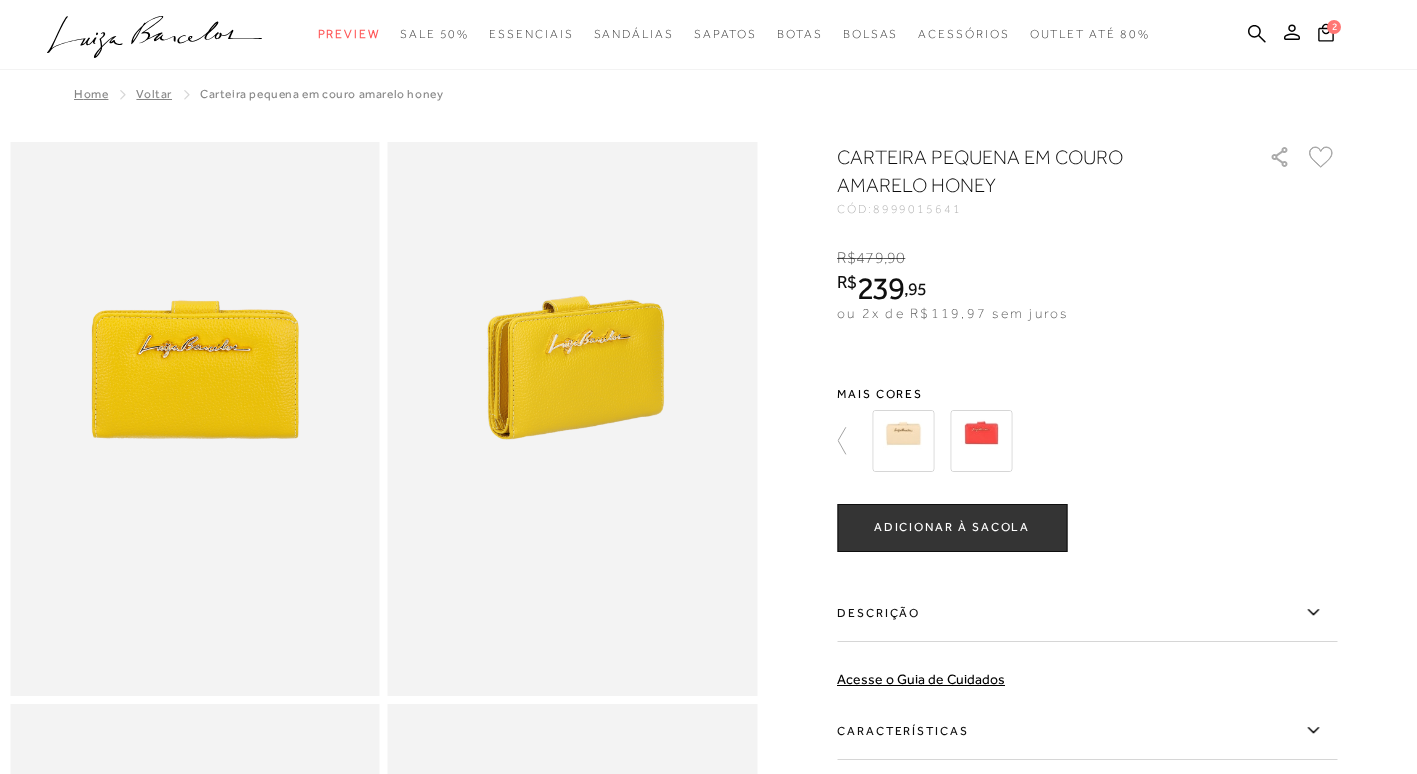 click at bounding box center [981, 441] 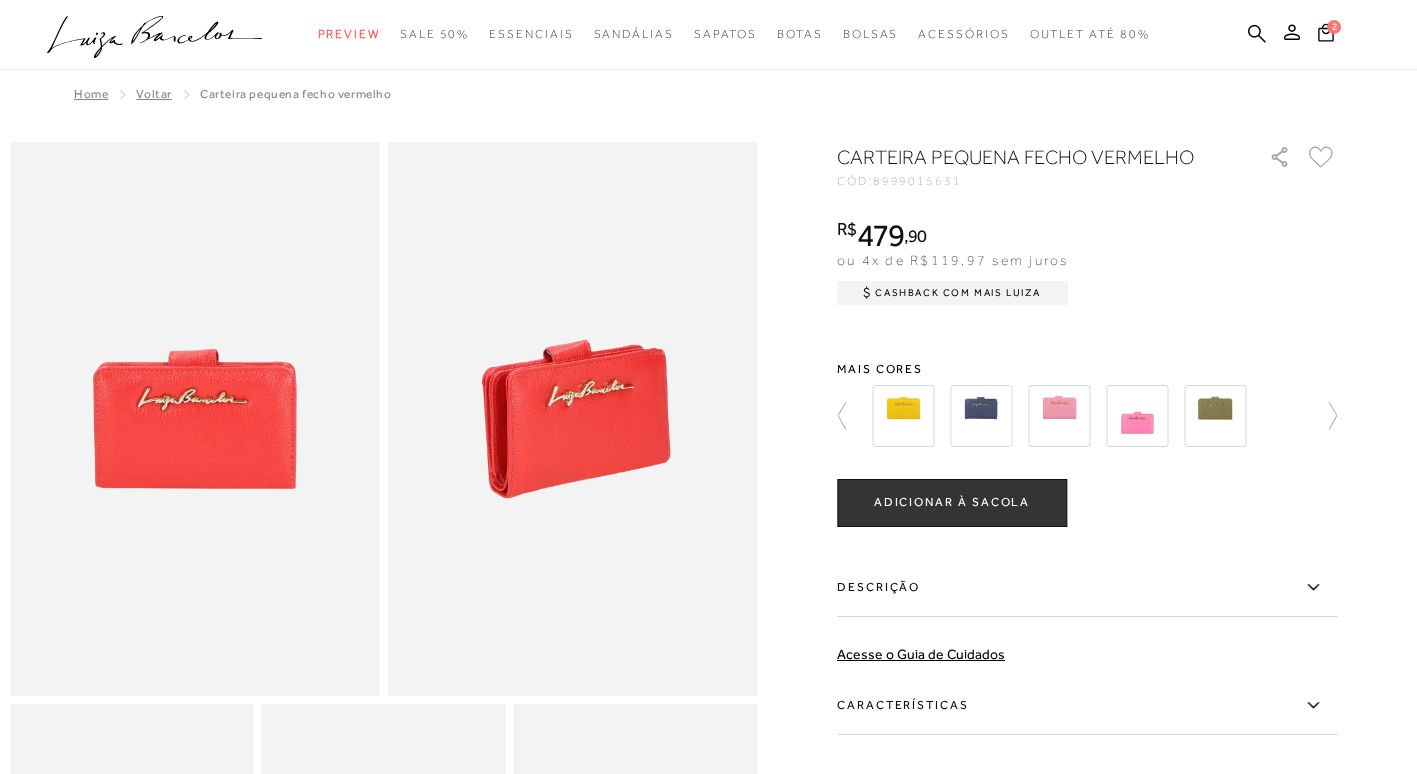 click at bounding box center (903, 416) 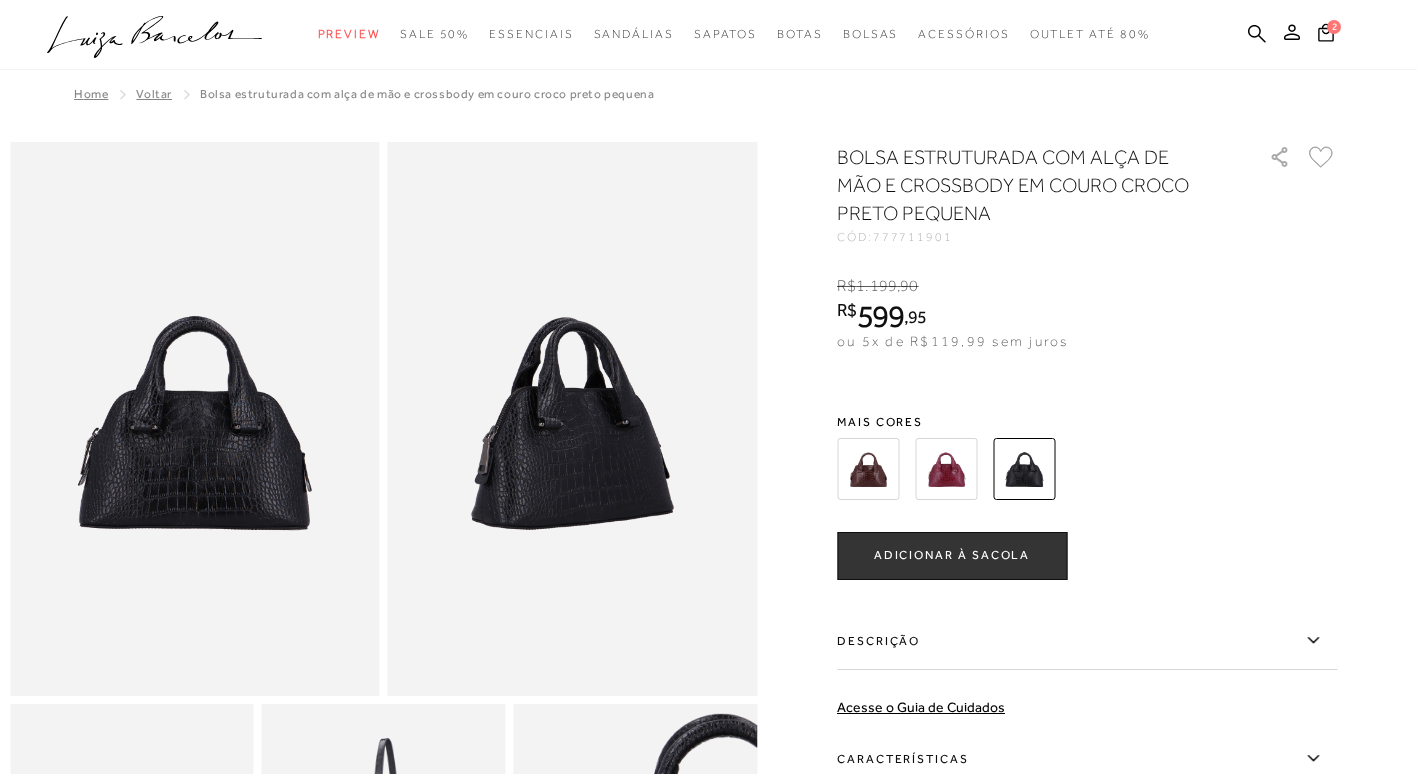 scroll, scrollTop: 0, scrollLeft: 0, axis: both 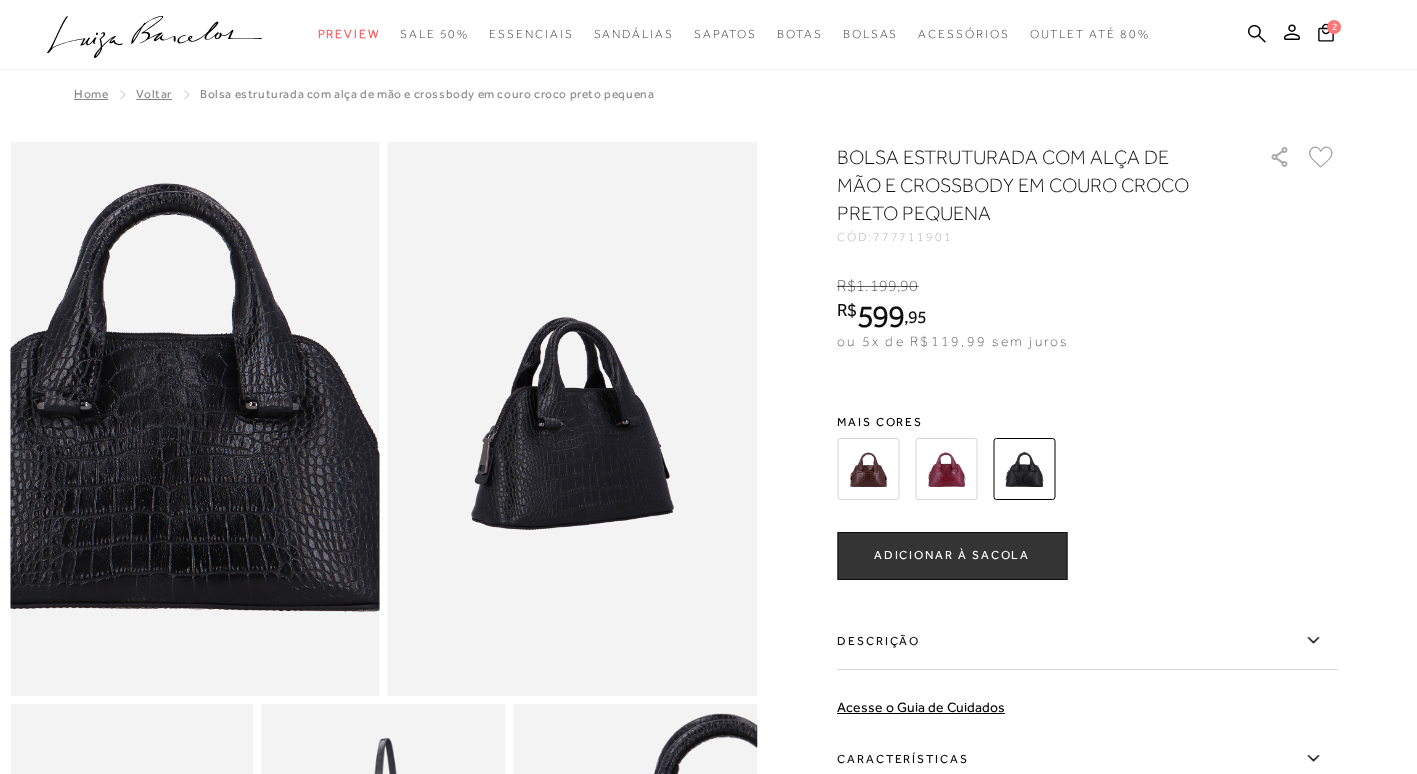 click at bounding box center [165, 389] 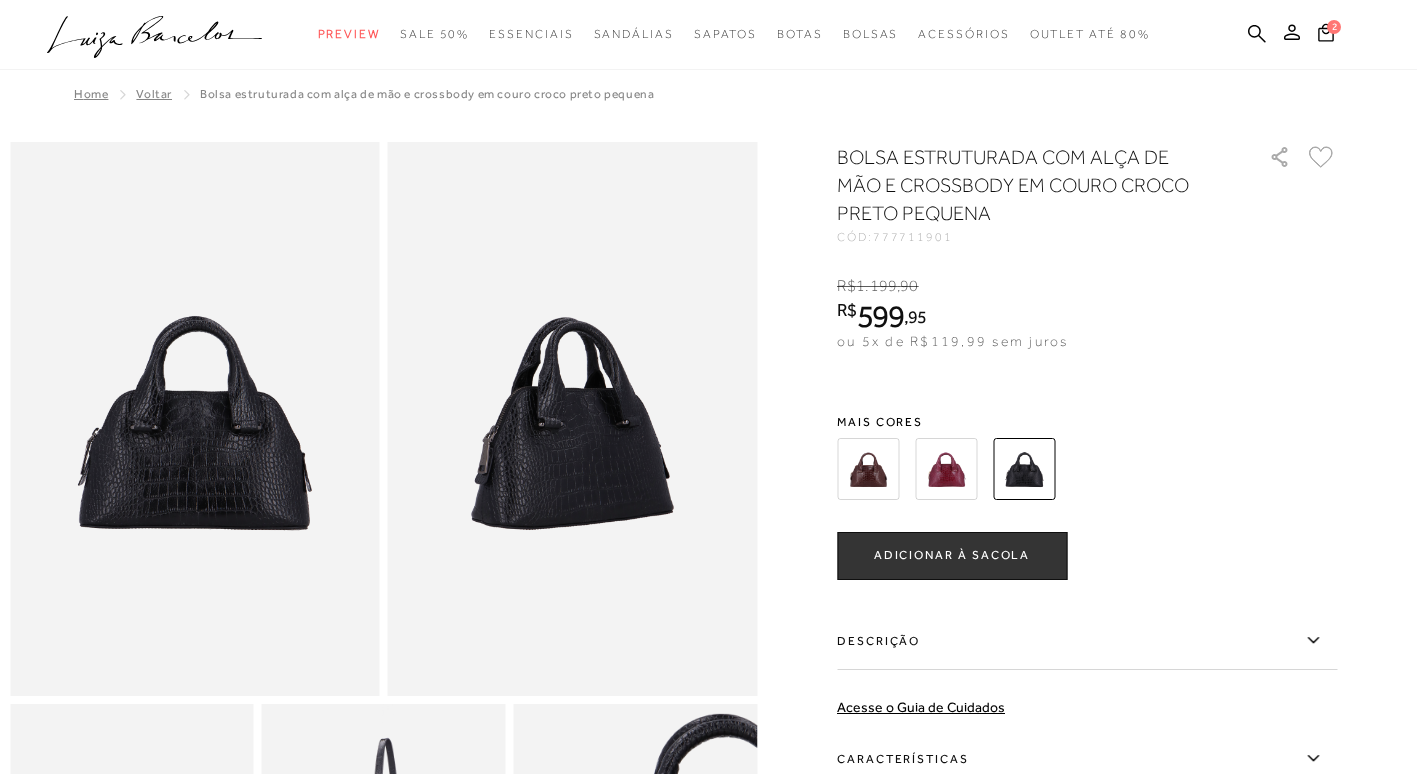 click at bounding box center [573, 419] 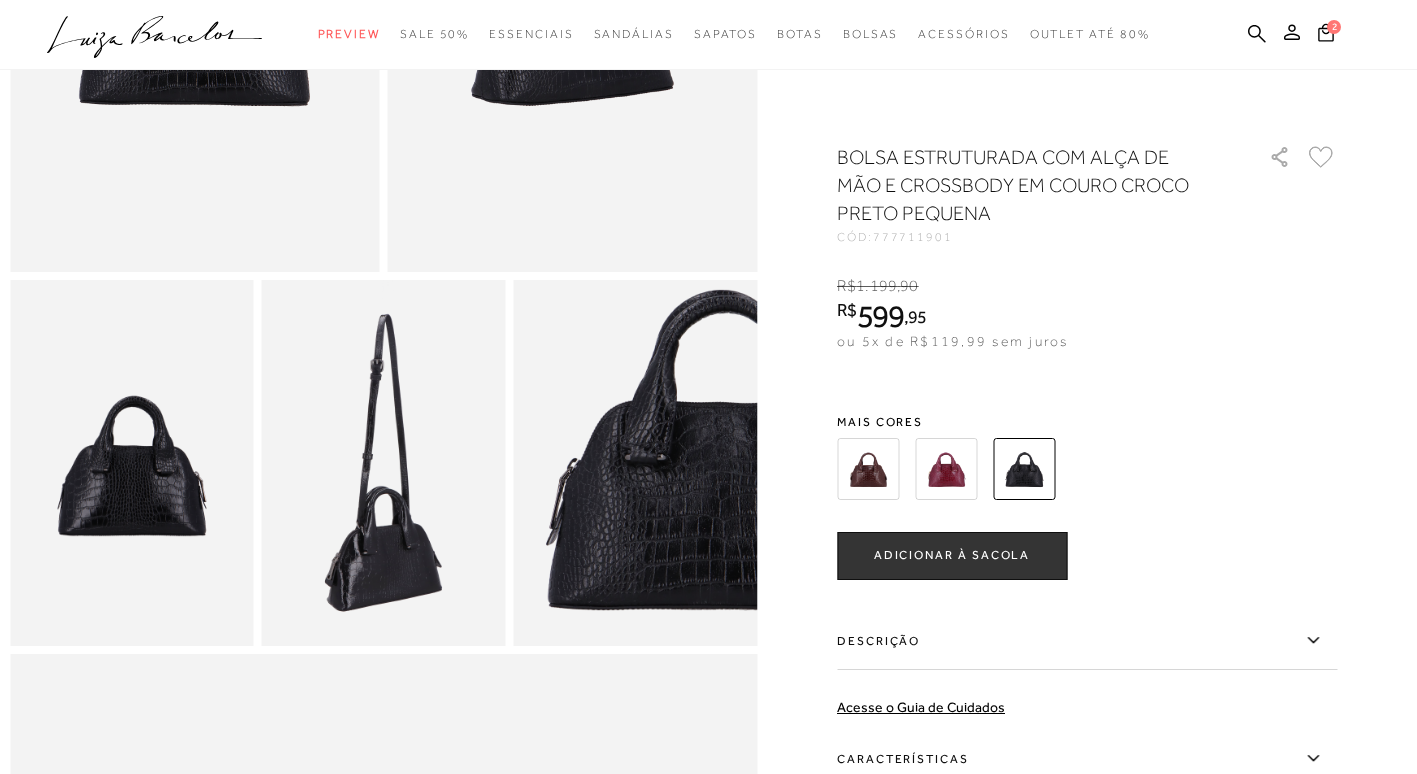 scroll, scrollTop: 0, scrollLeft: 0, axis: both 